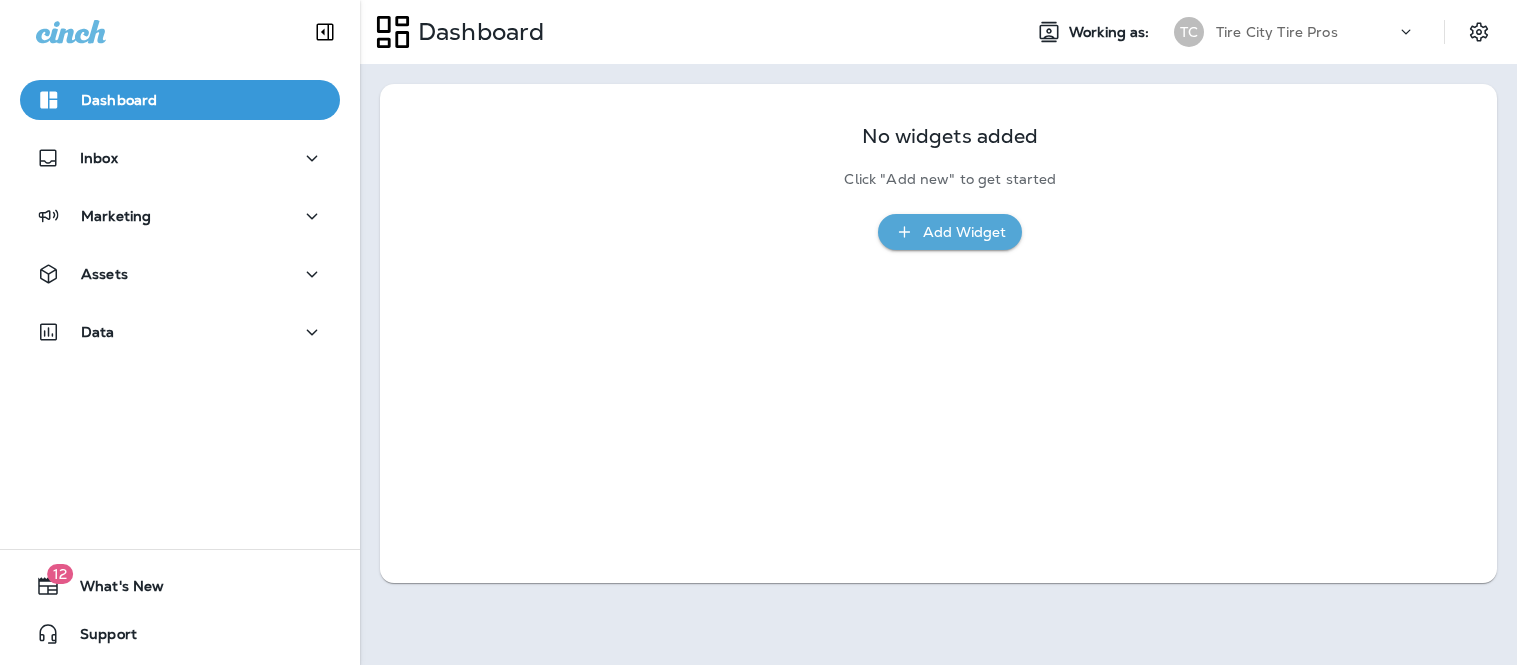 scroll, scrollTop: 0, scrollLeft: 0, axis: both 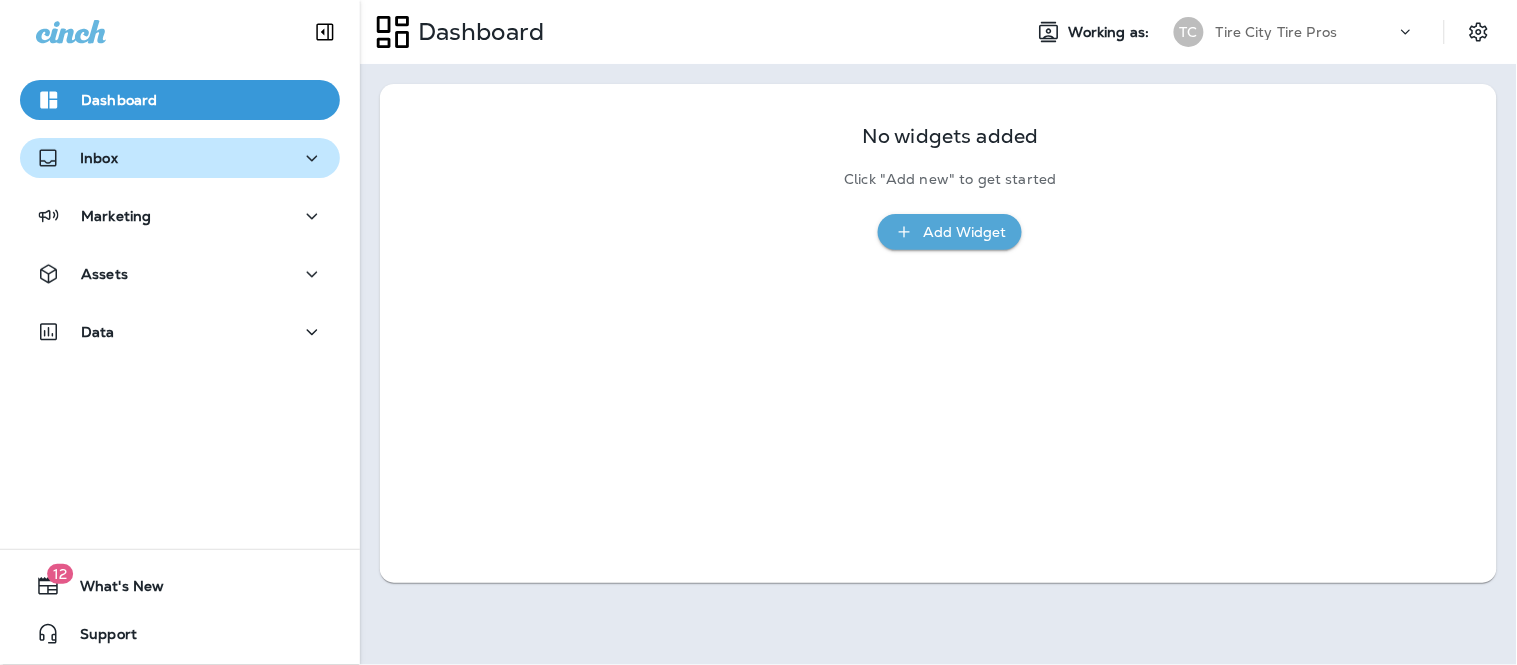 click on "Inbox" at bounding box center [180, 158] 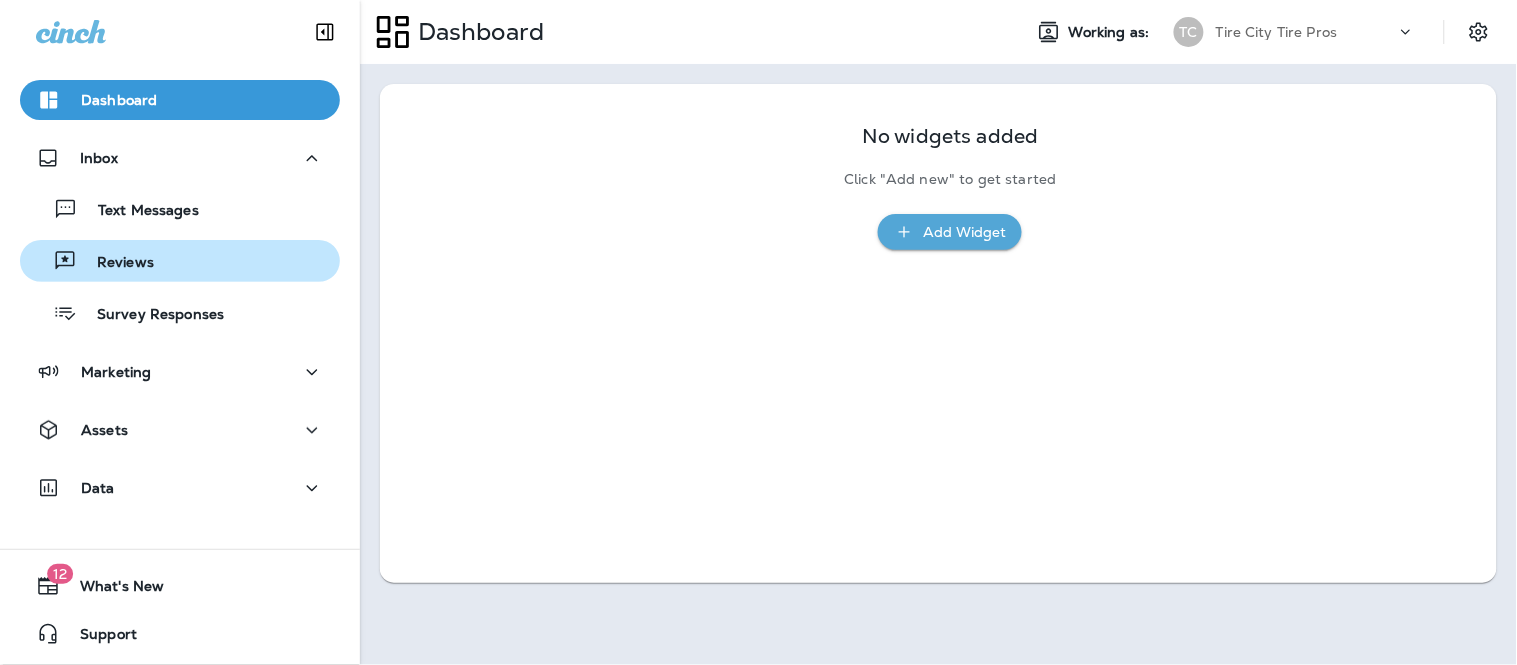 click on "Reviews" at bounding box center (180, 261) 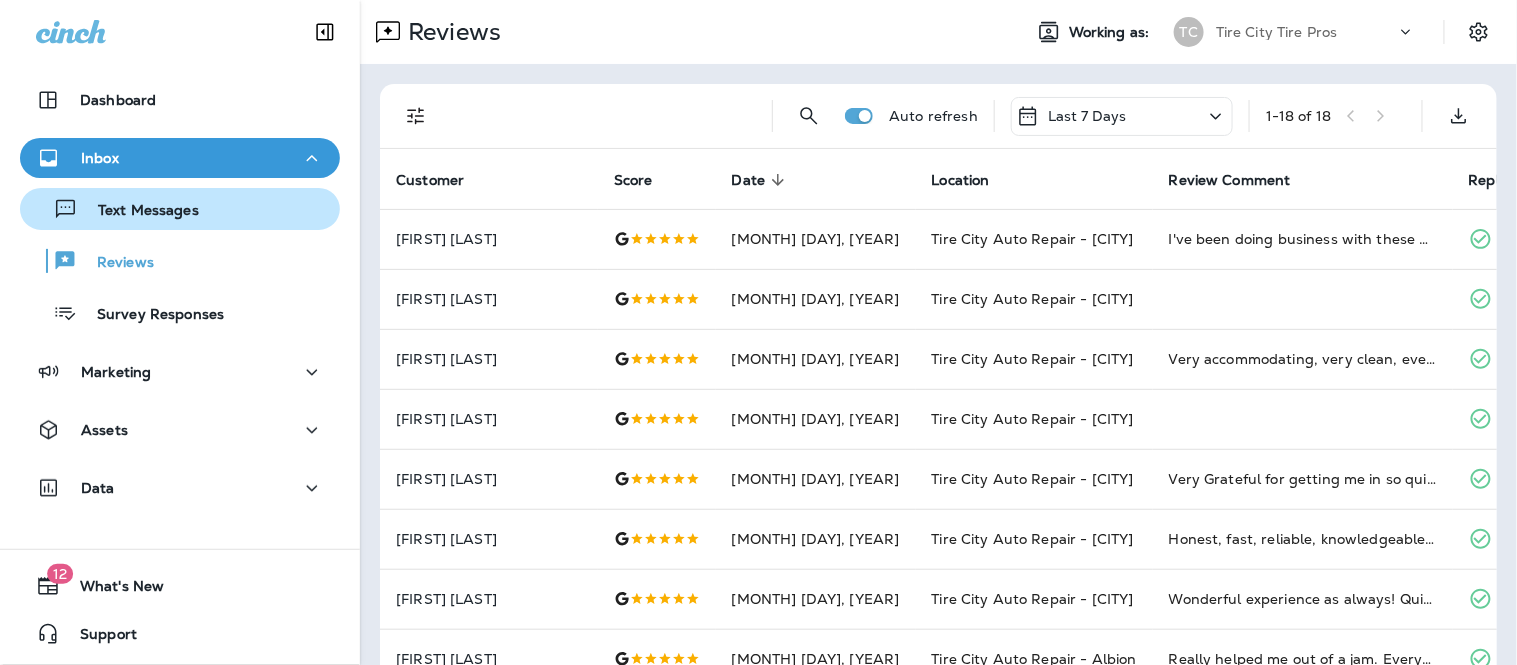 click on "Text Messages" at bounding box center [180, 209] 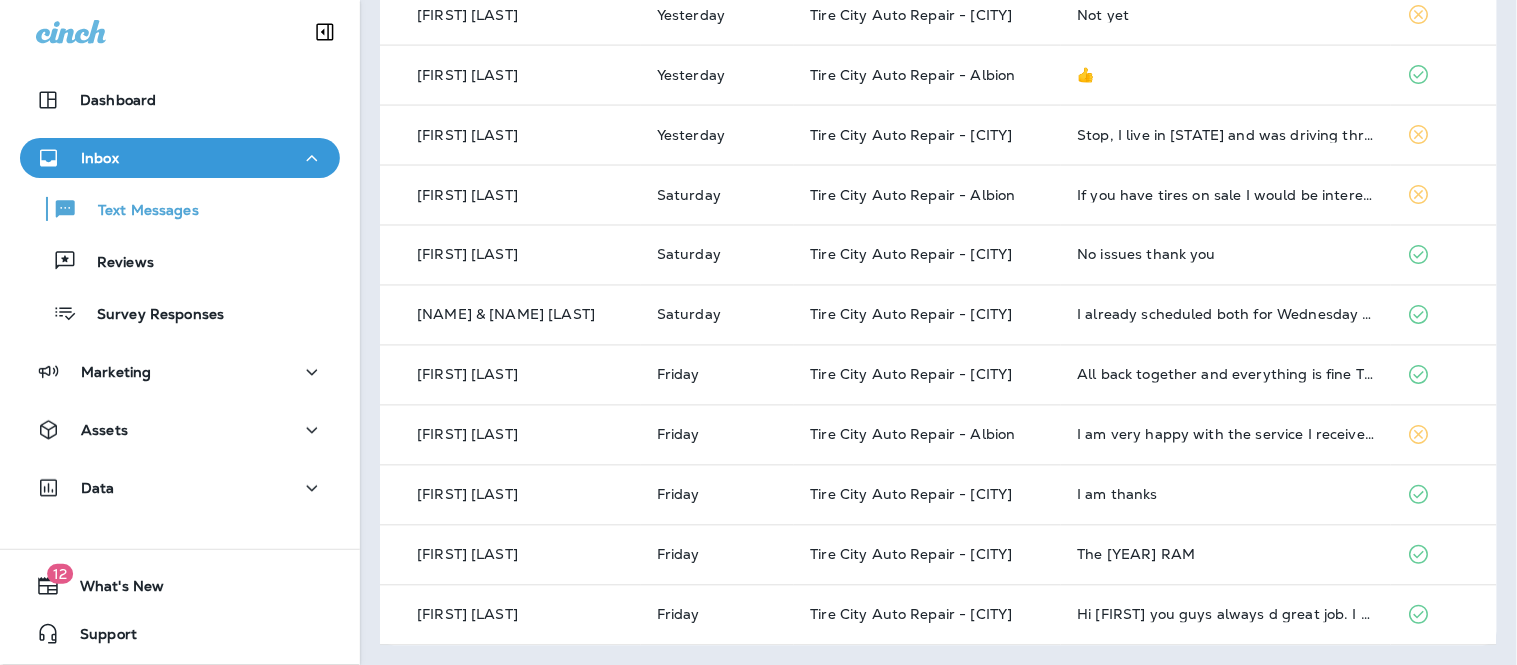scroll, scrollTop: 542, scrollLeft: 0, axis: vertical 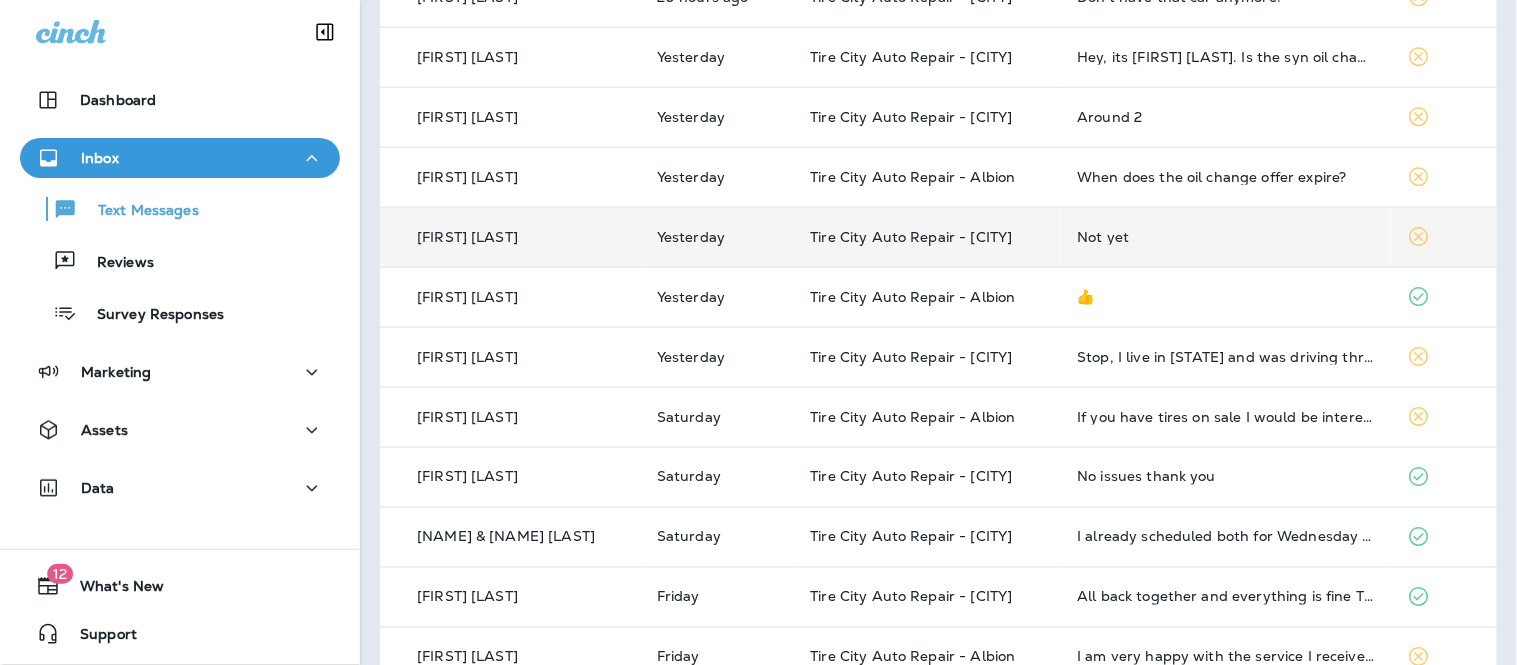 click on "Not yet" at bounding box center (1226, 237) 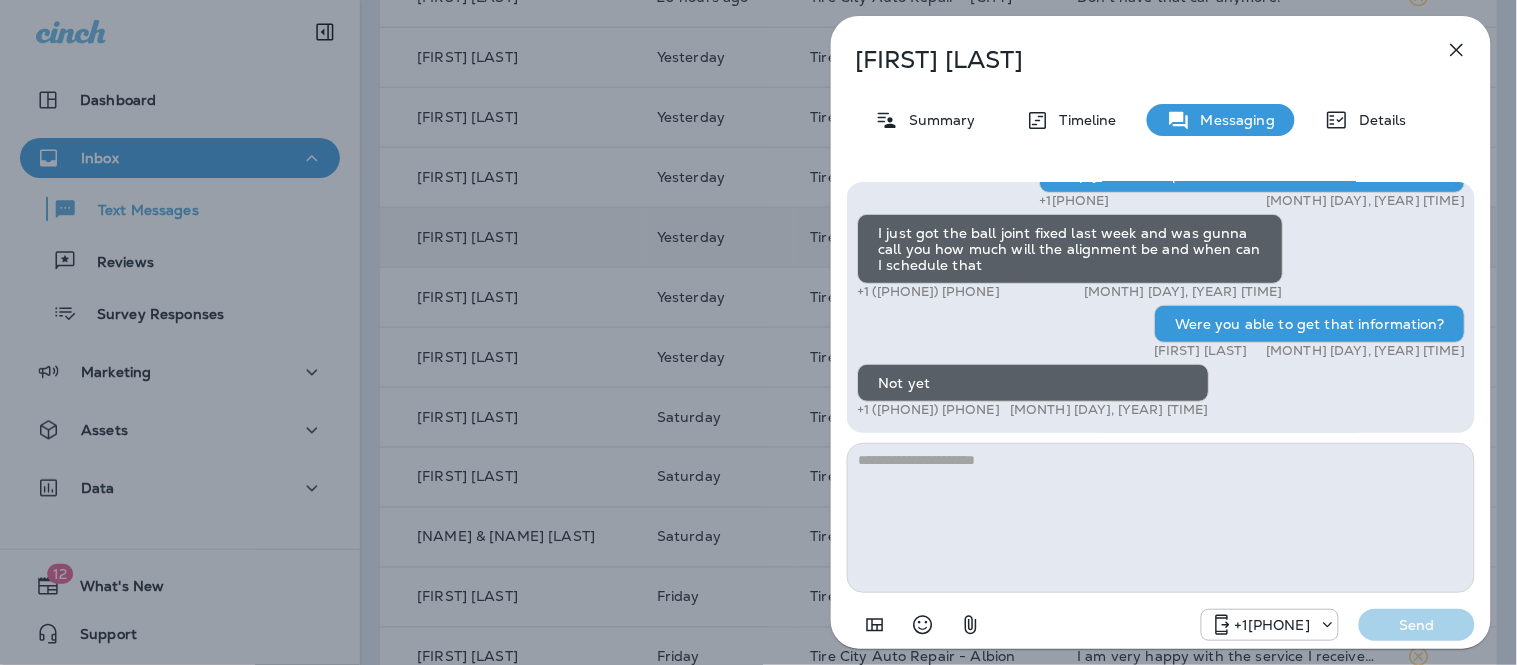 click at bounding box center [1161, 518] 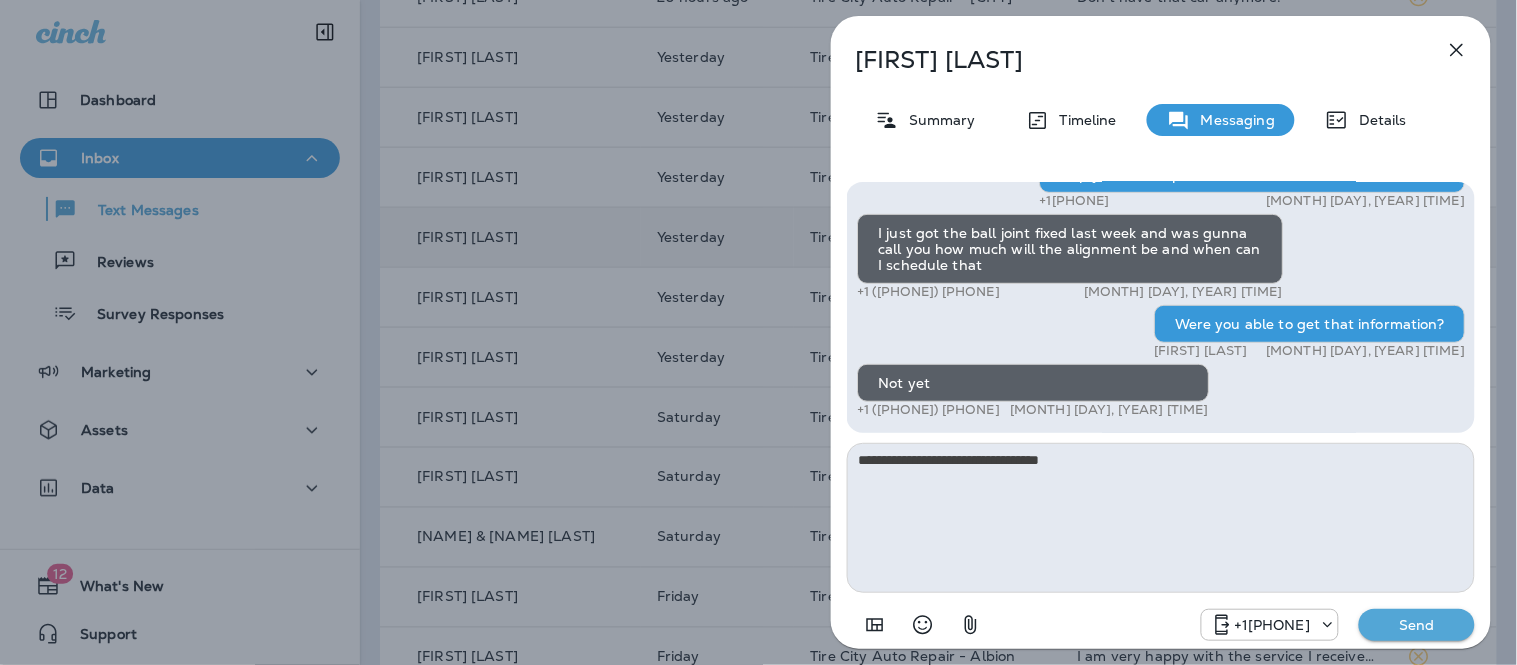 type on "**********" 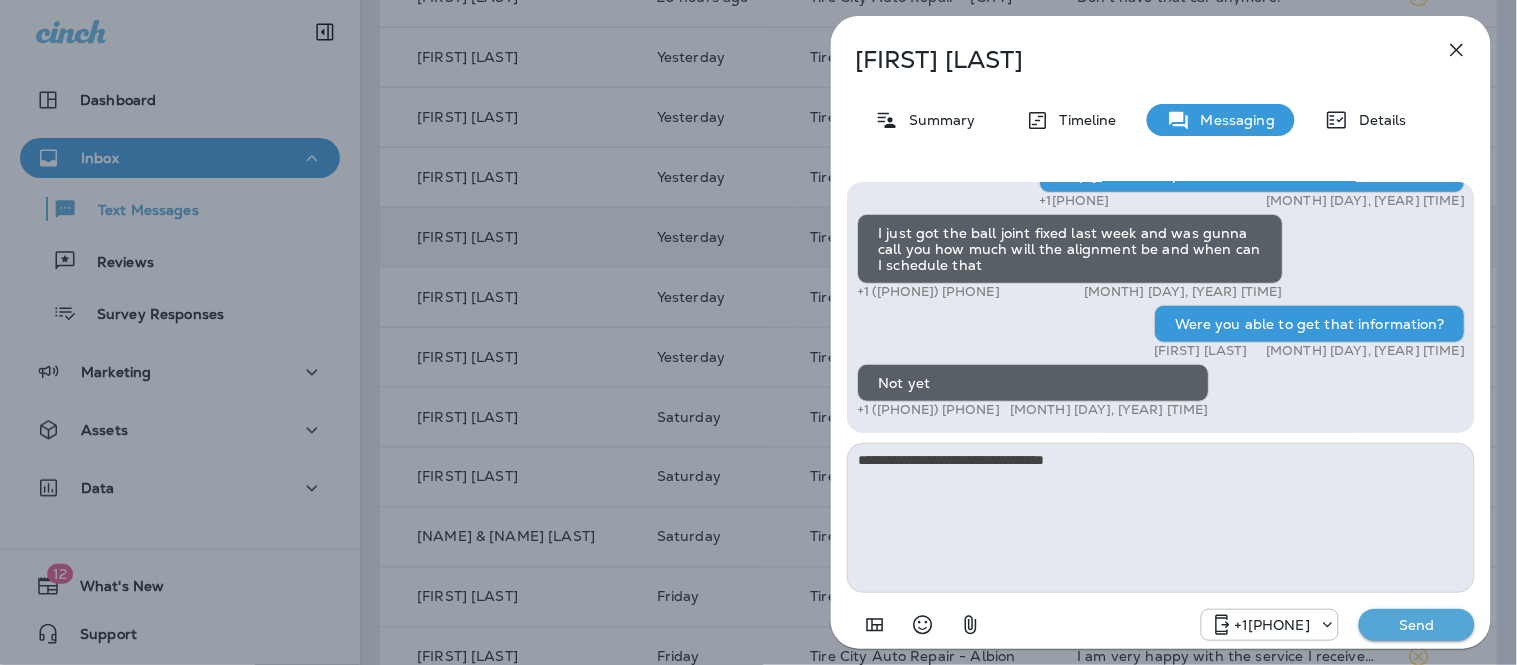 click on "**********" at bounding box center (758, 332) 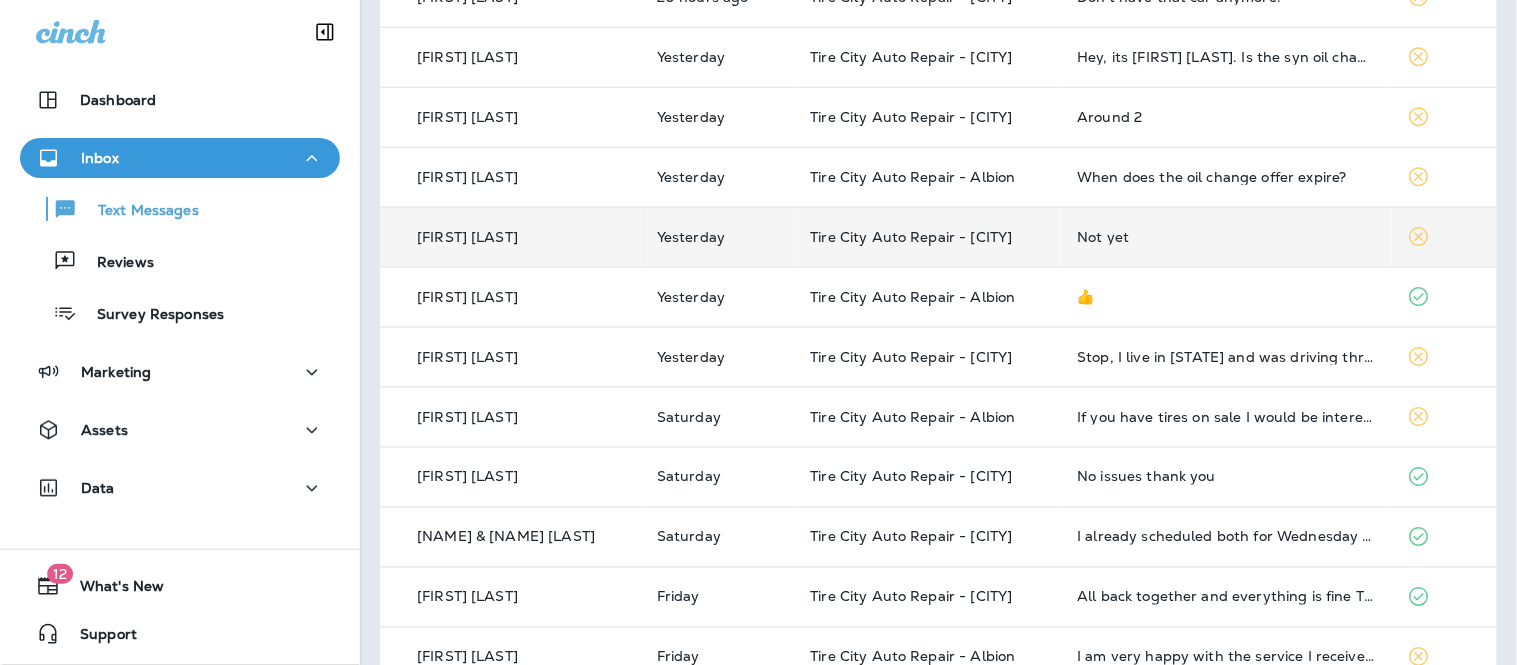 click on "Not yet" at bounding box center (1226, 237) 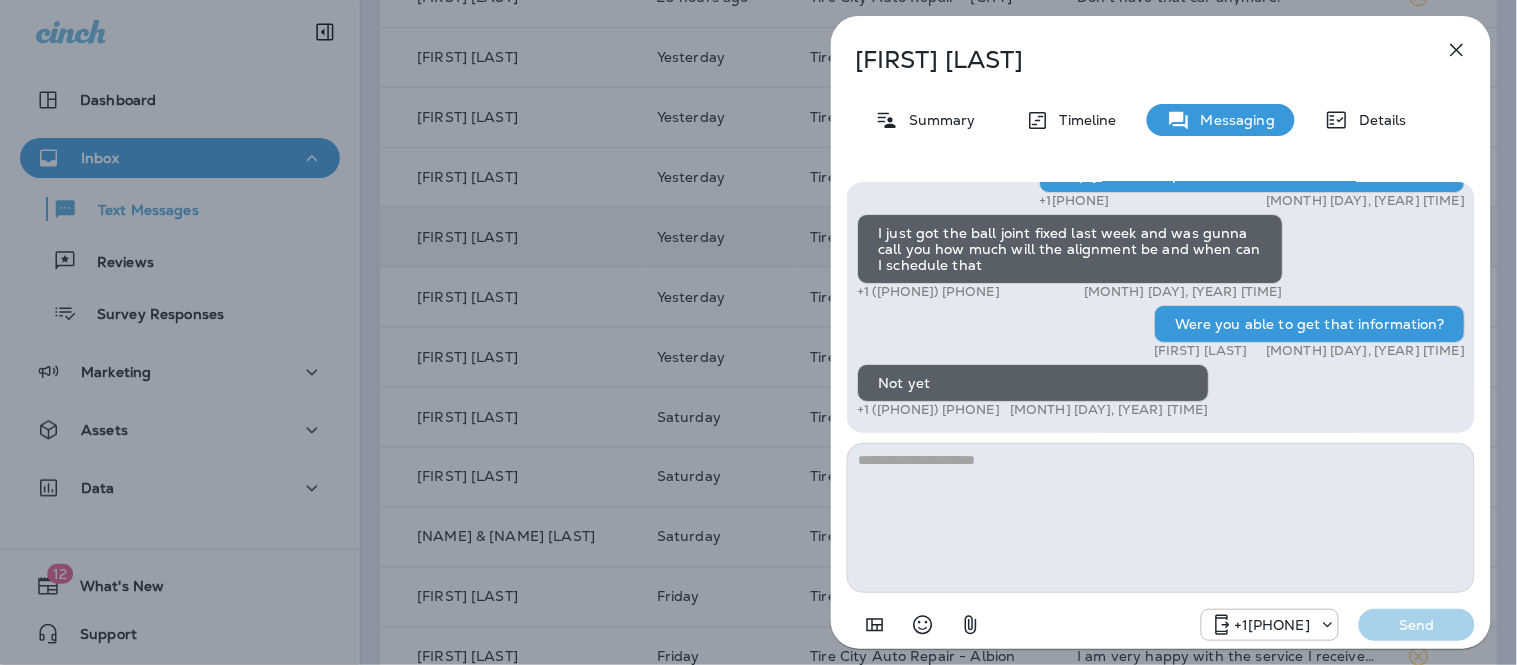 click at bounding box center [1161, 518] 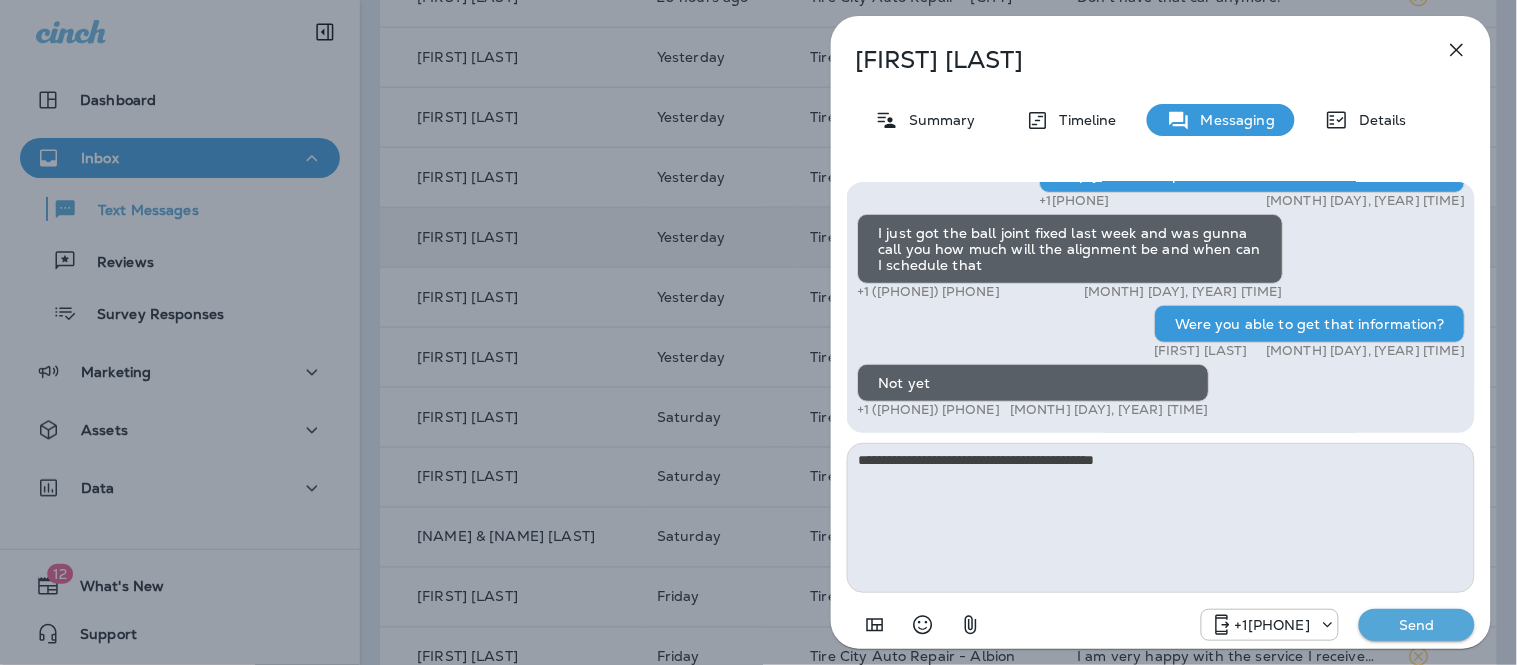 type on "**********" 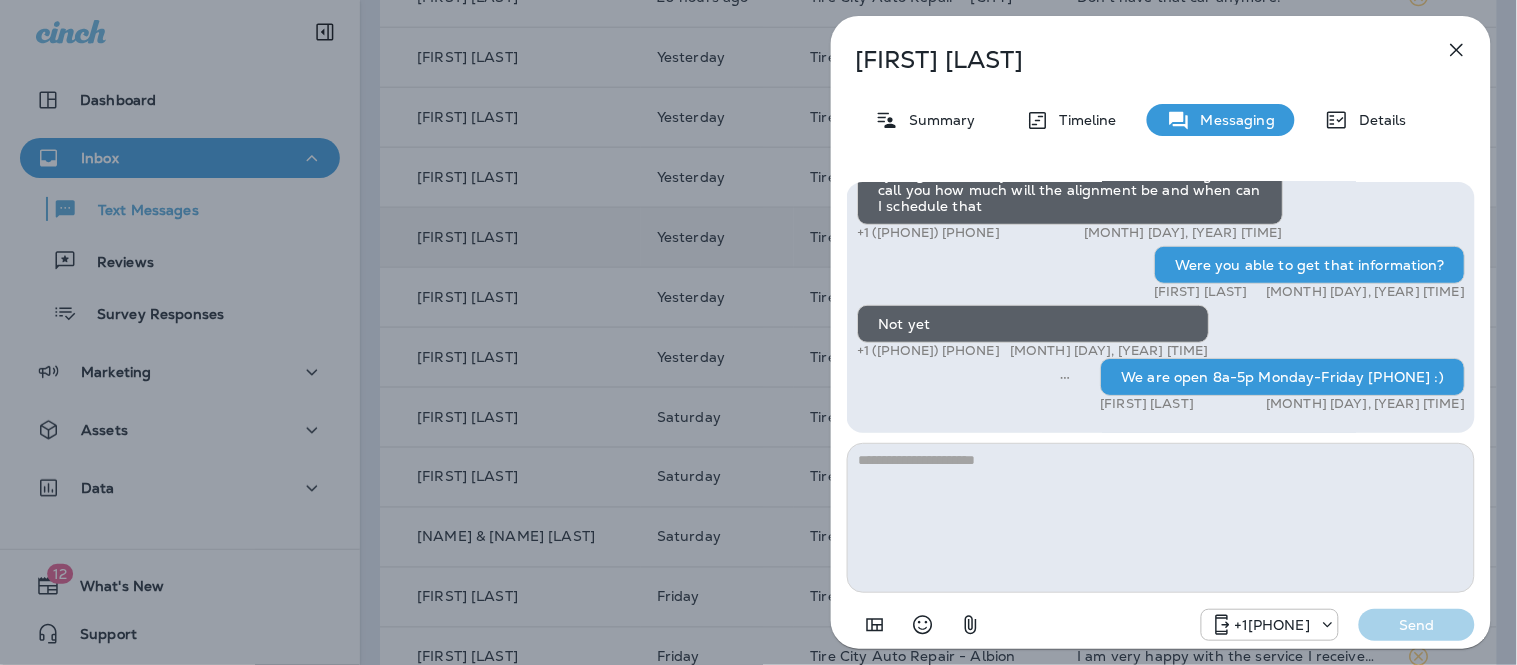click 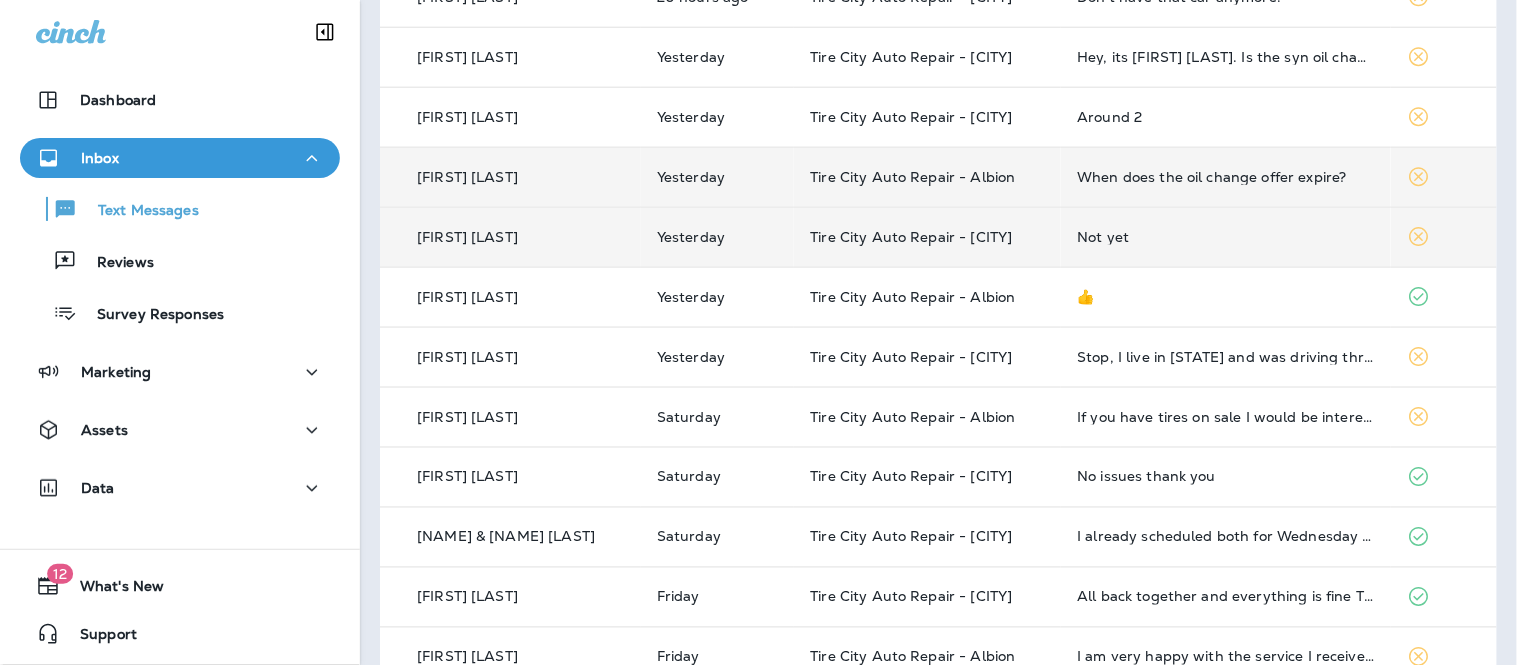 click on "When does the oil change offer expire?" at bounding box center (1226, 177) 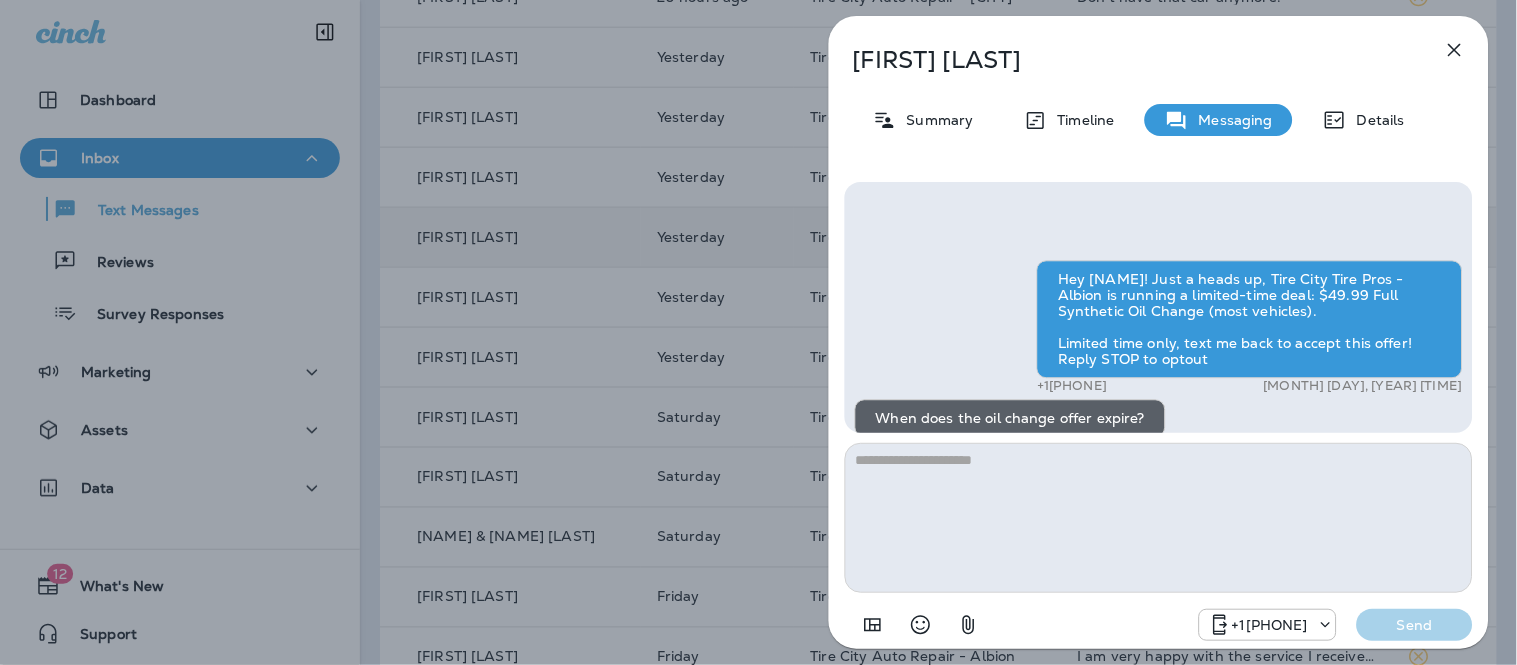 click at bounding box center [1159, 518] 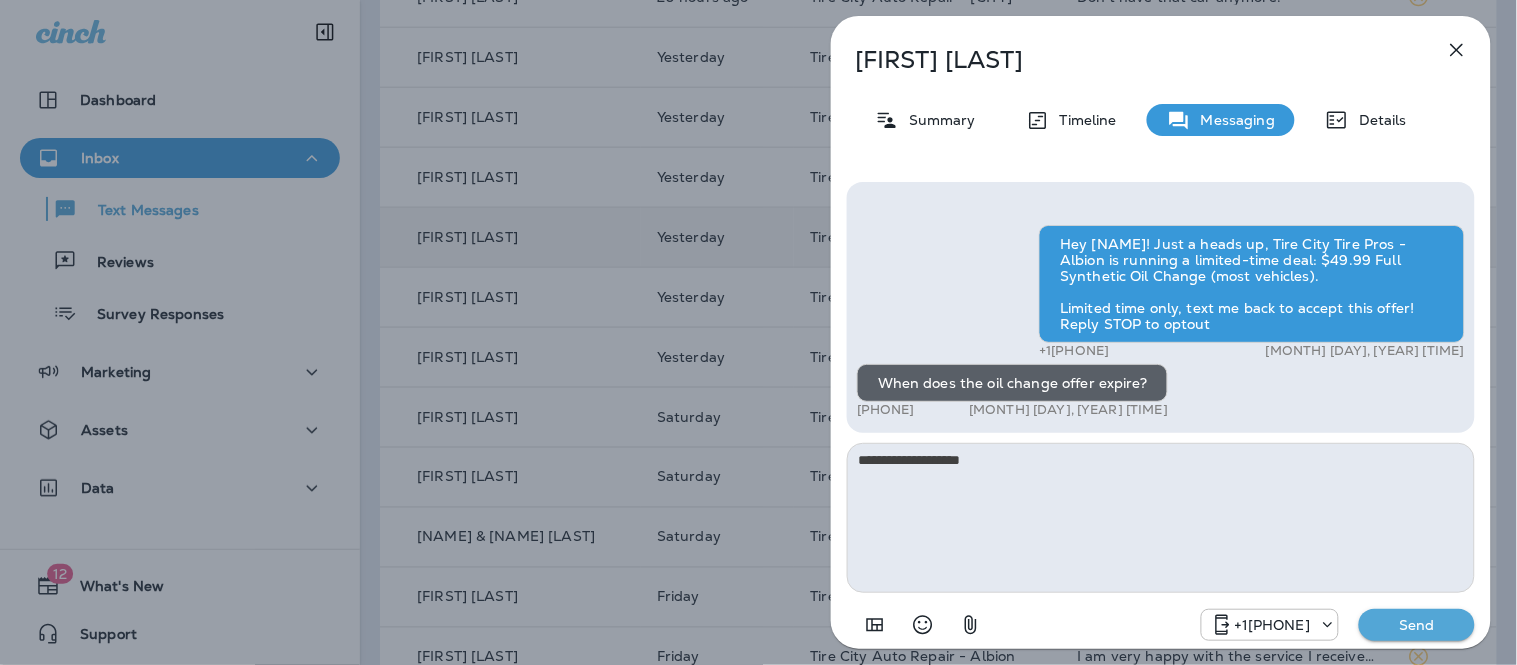 type on "**********" 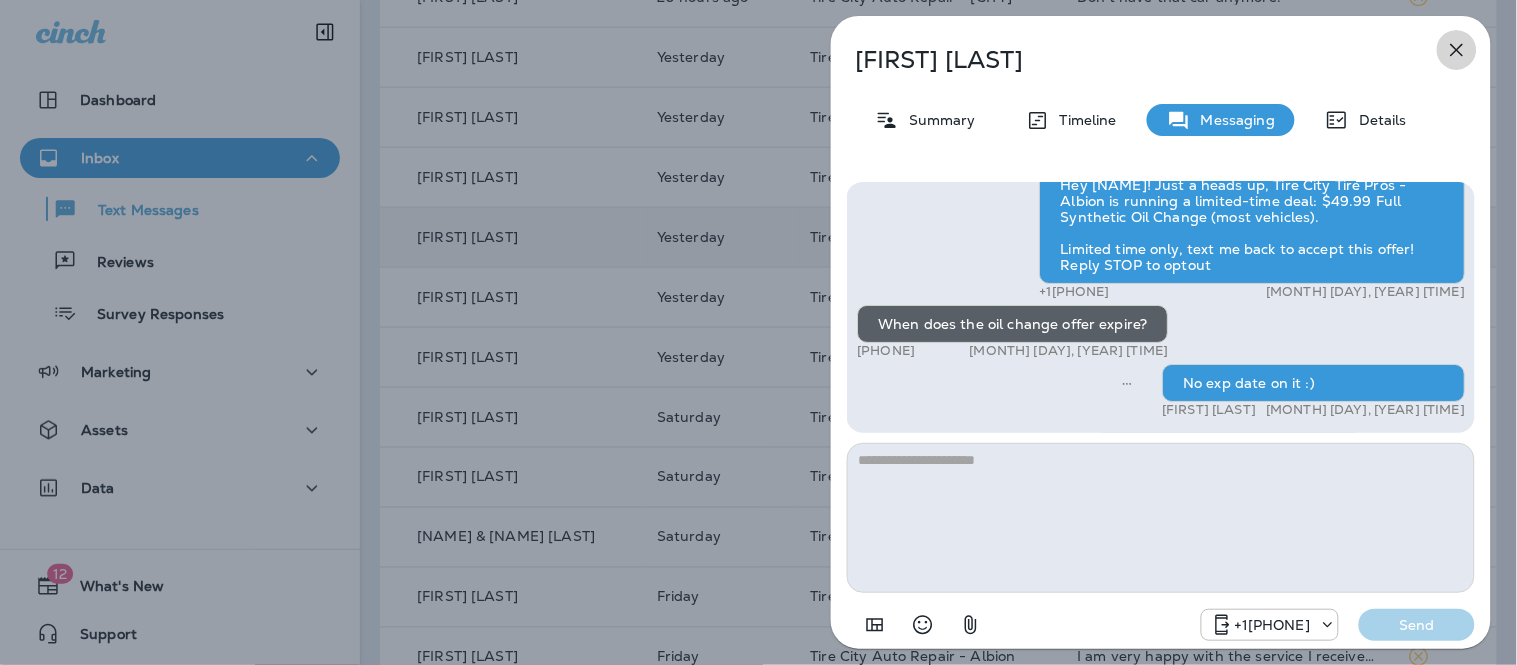 click at bounding box center (1457, 50) 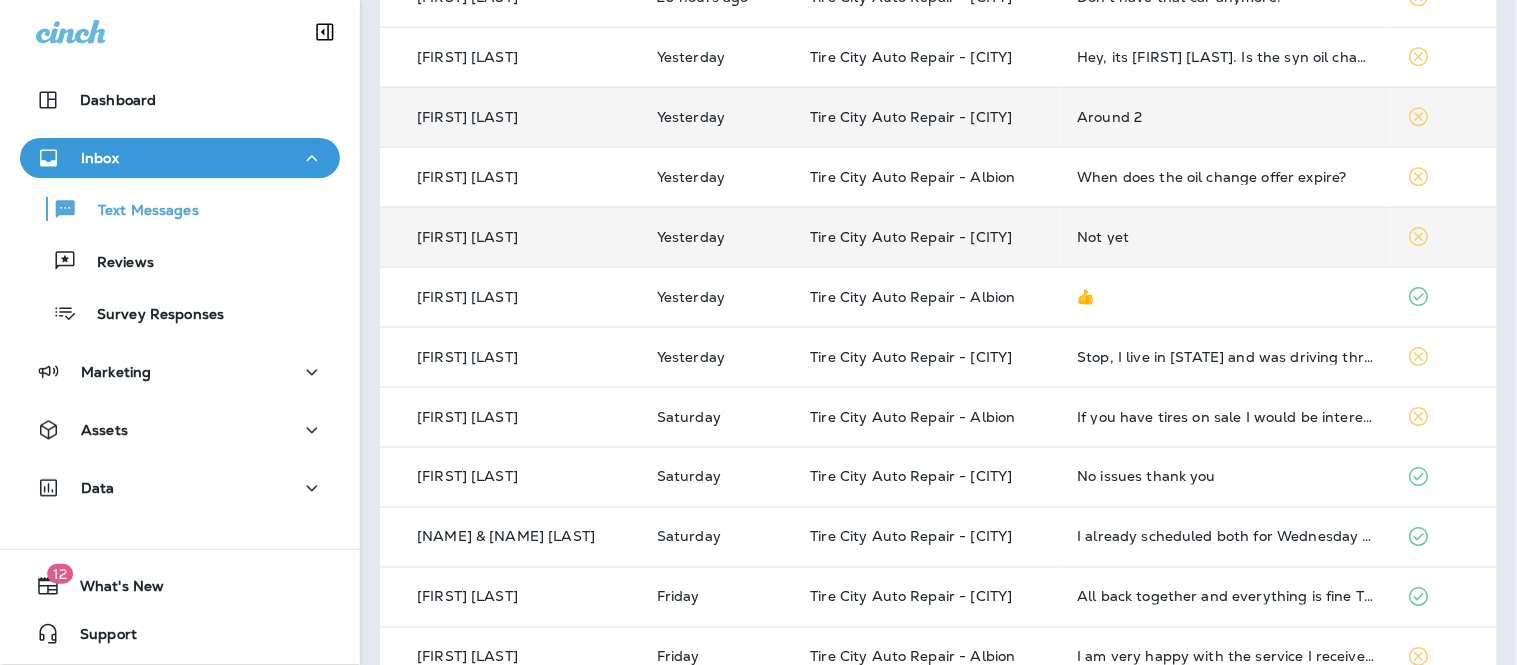 click on "Around 2" at bounding box center [1226, 117] 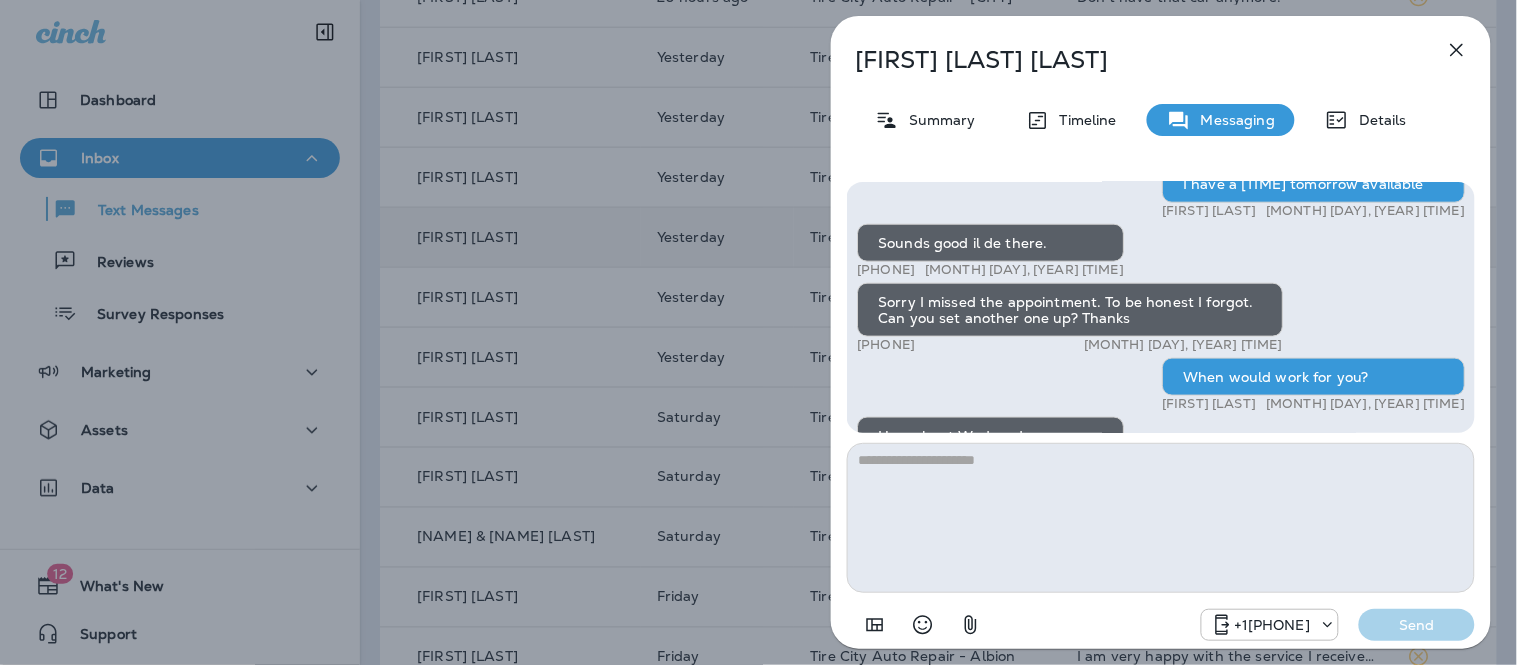 scroll, scrollTop: 0, scrollLeft: 0, axis: both 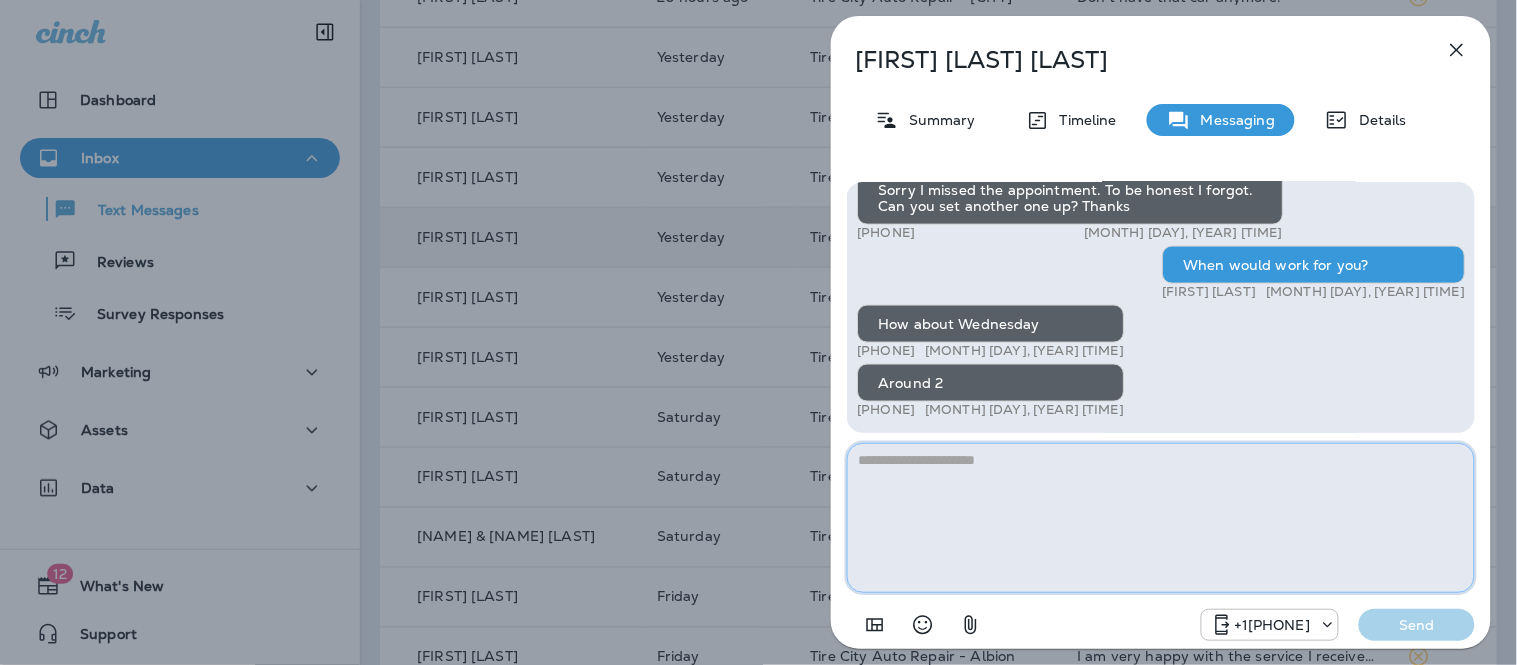 click at bounding box center [1161, 518] 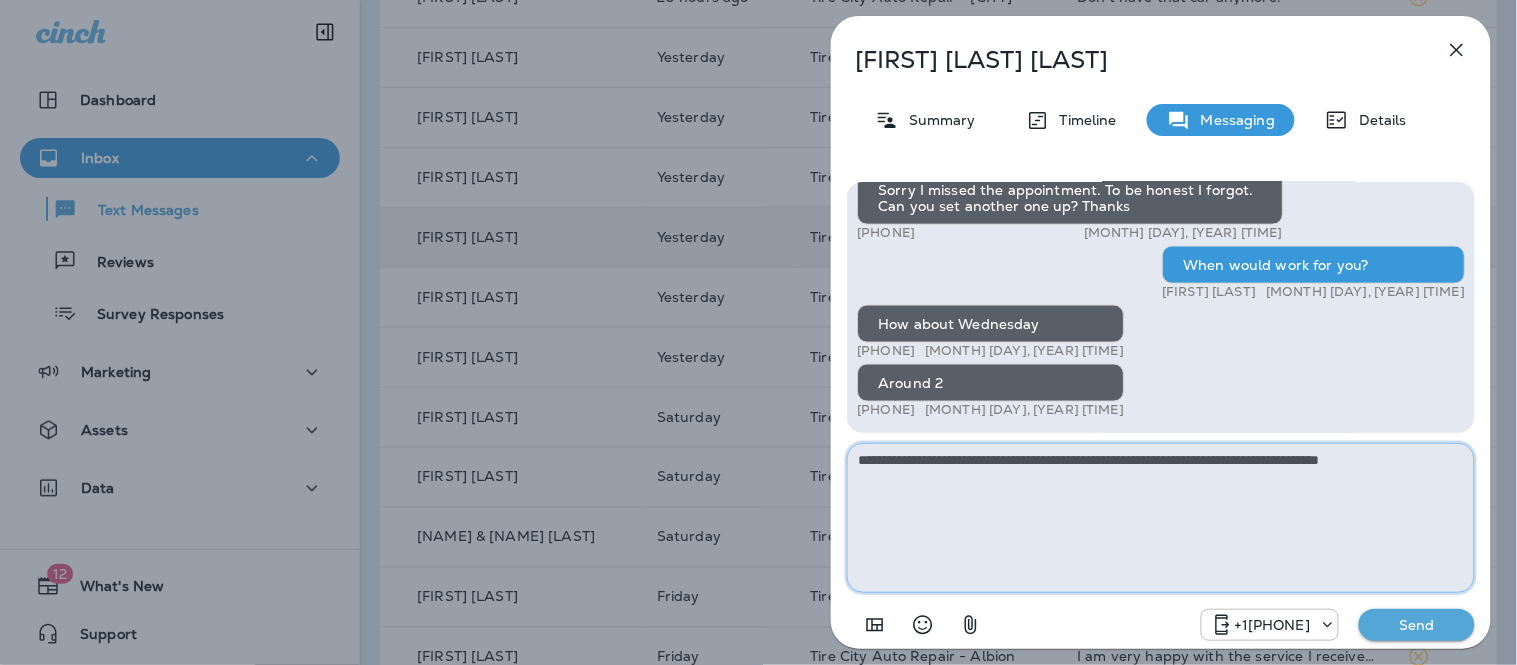 type on "**********" 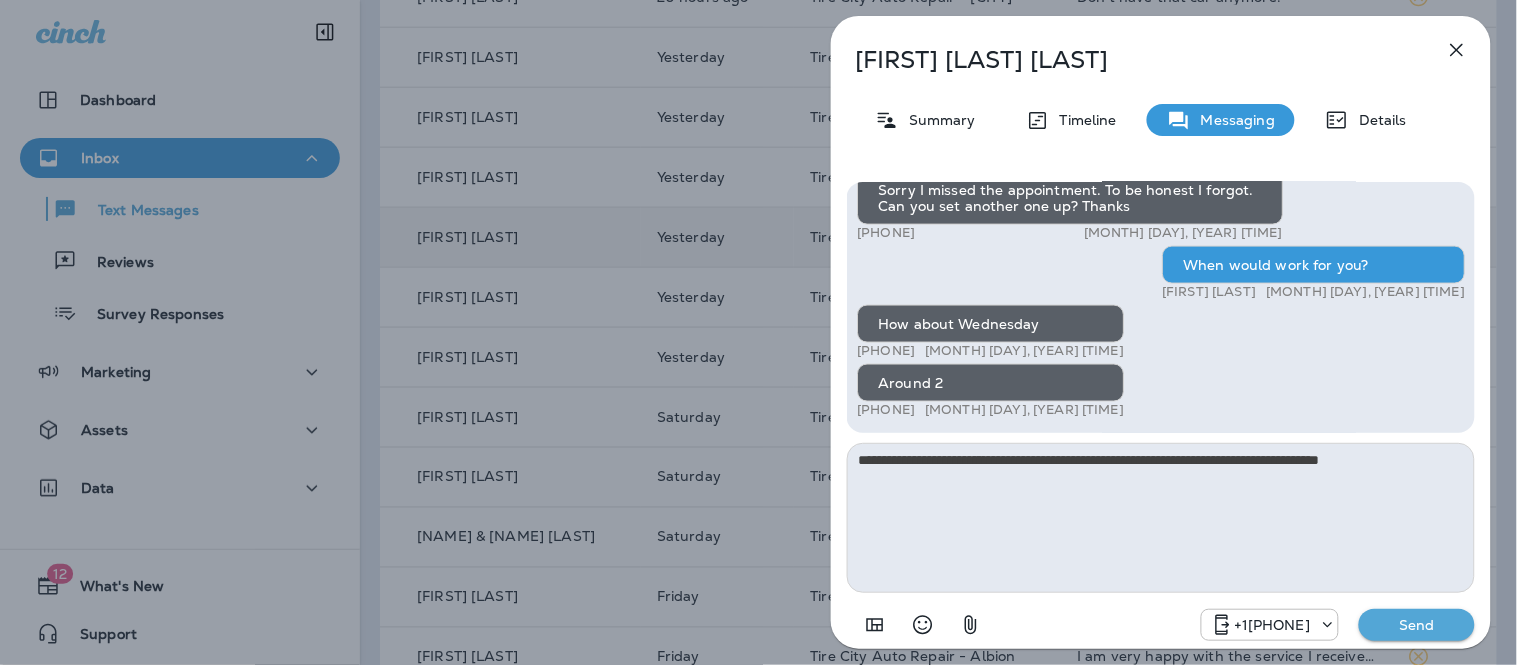 click on "Send" at bounding box center [1417, 625] 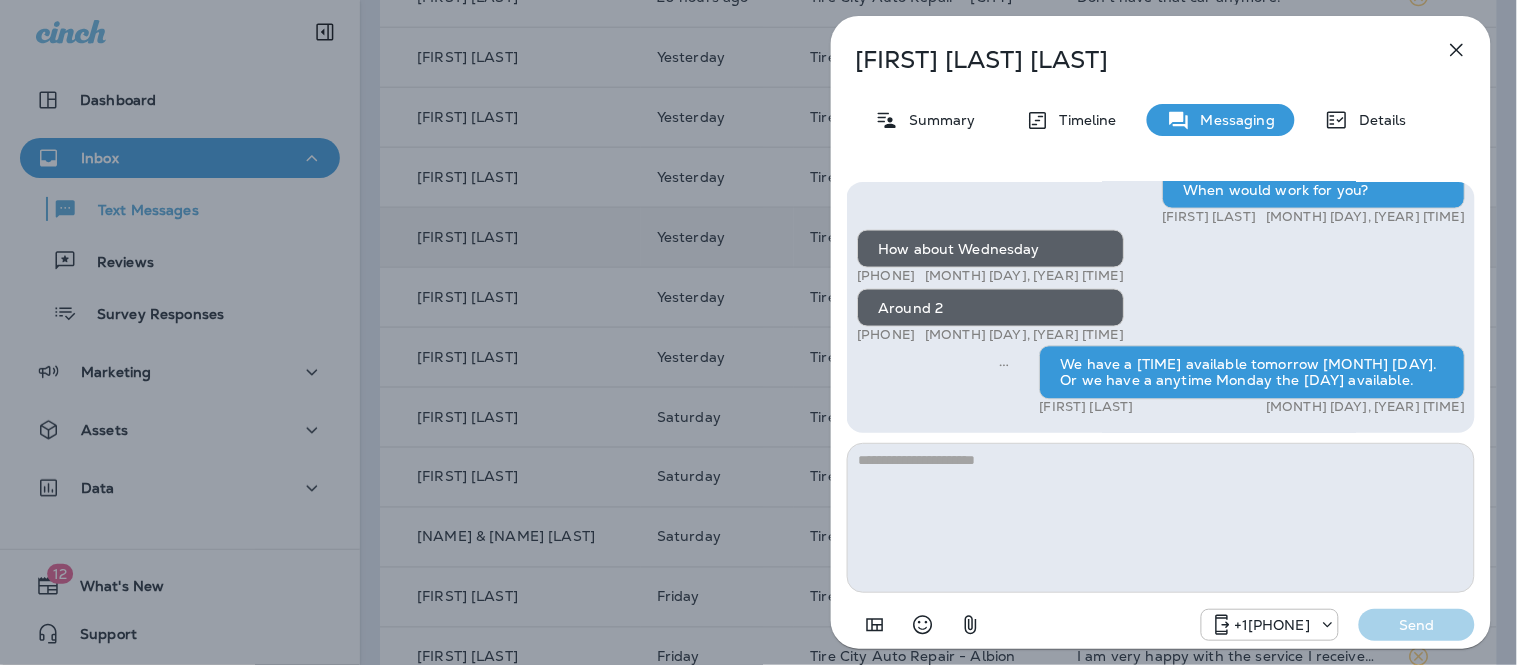 click 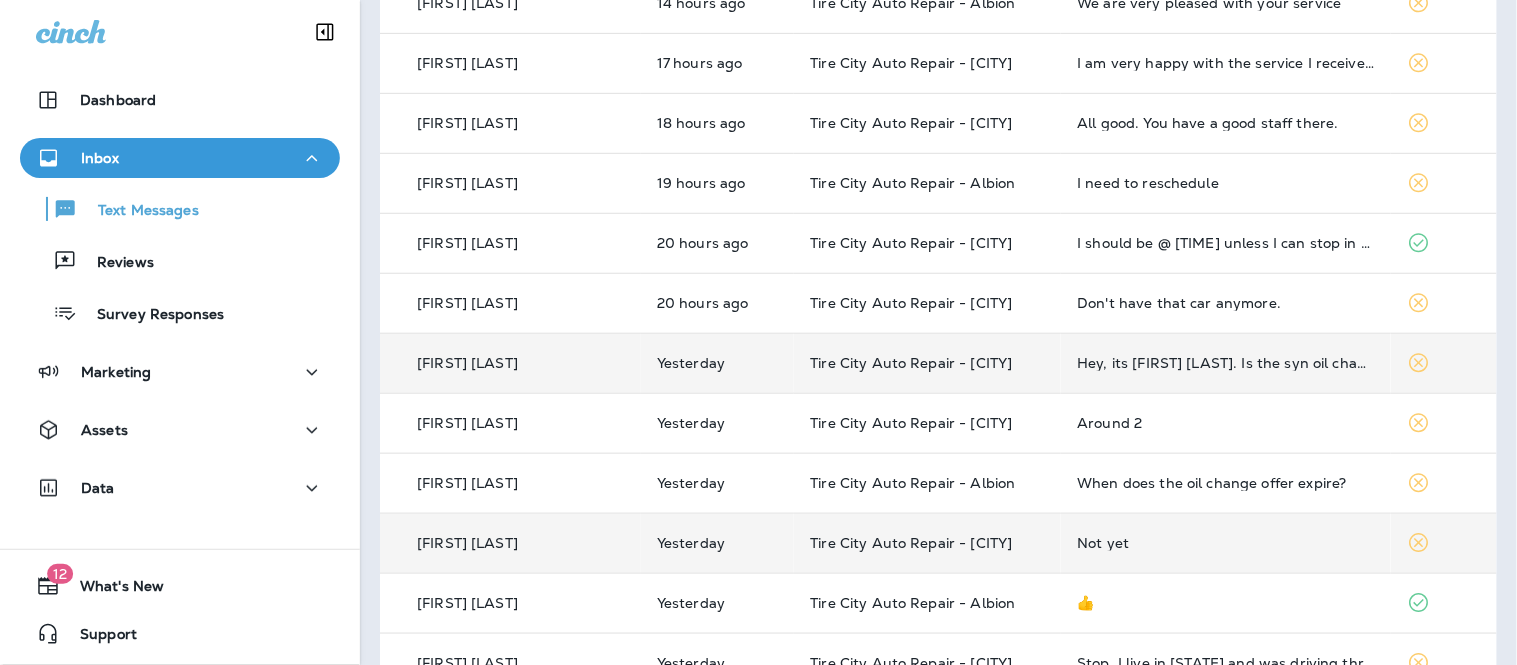 scroll, scrollTop: 208, scrollLeft: 0, axis: vertical 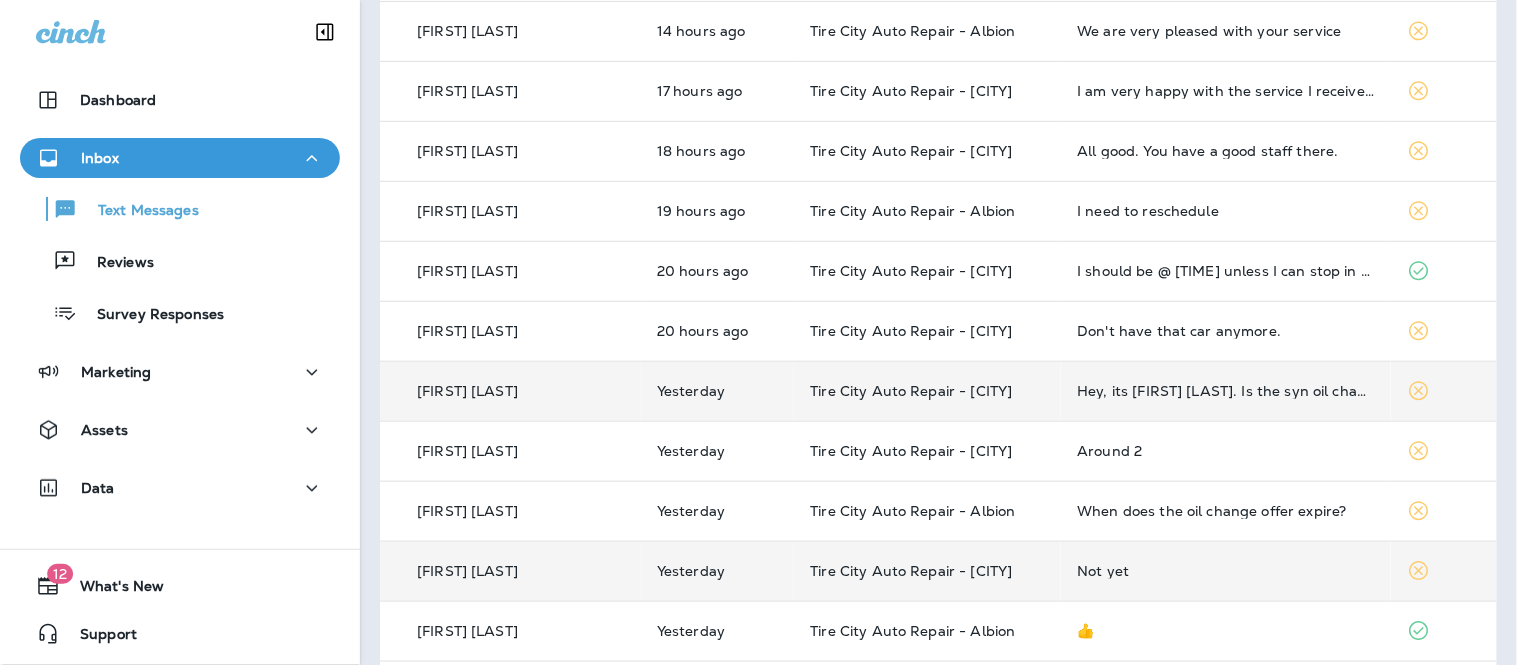 click on "Hey, its [FIRST] [LAST]. Is the syn oil change still on sale?" at bounding box center [1226, 391] 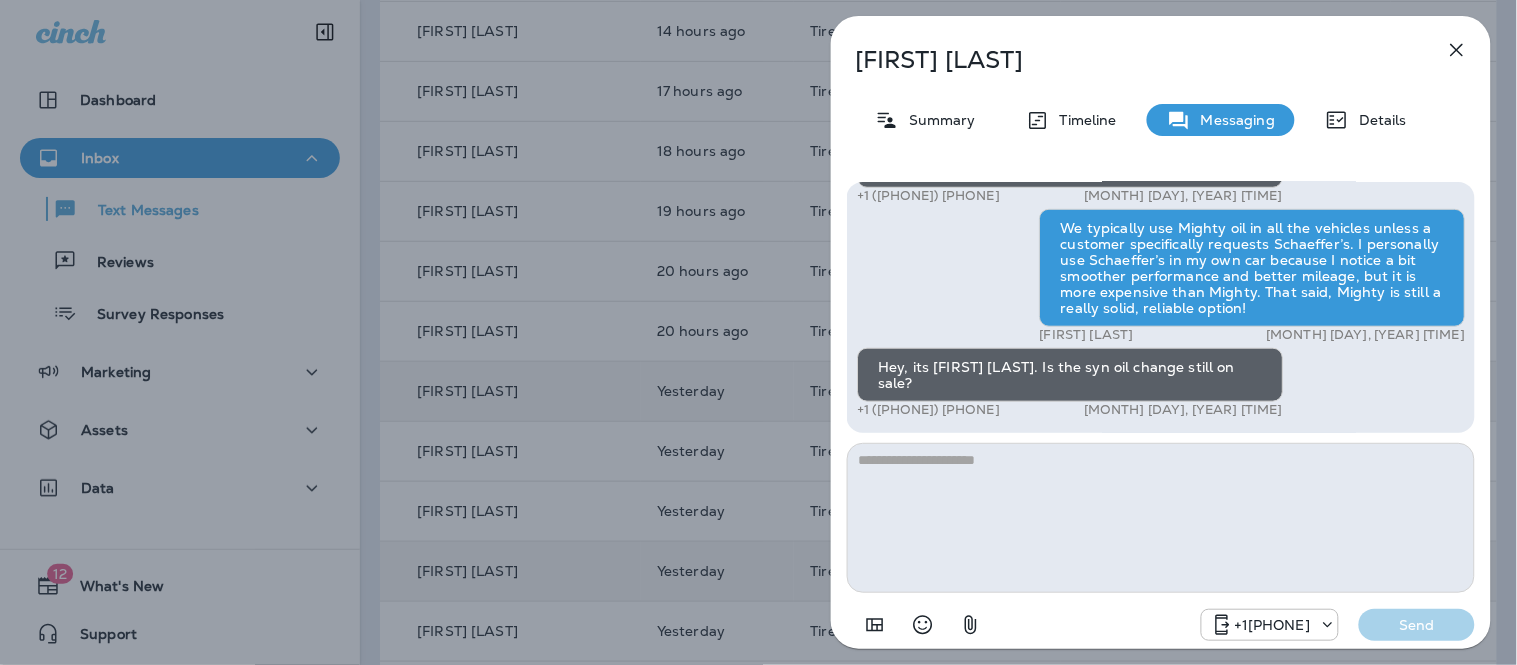 click at bounding box center (1161, 518) 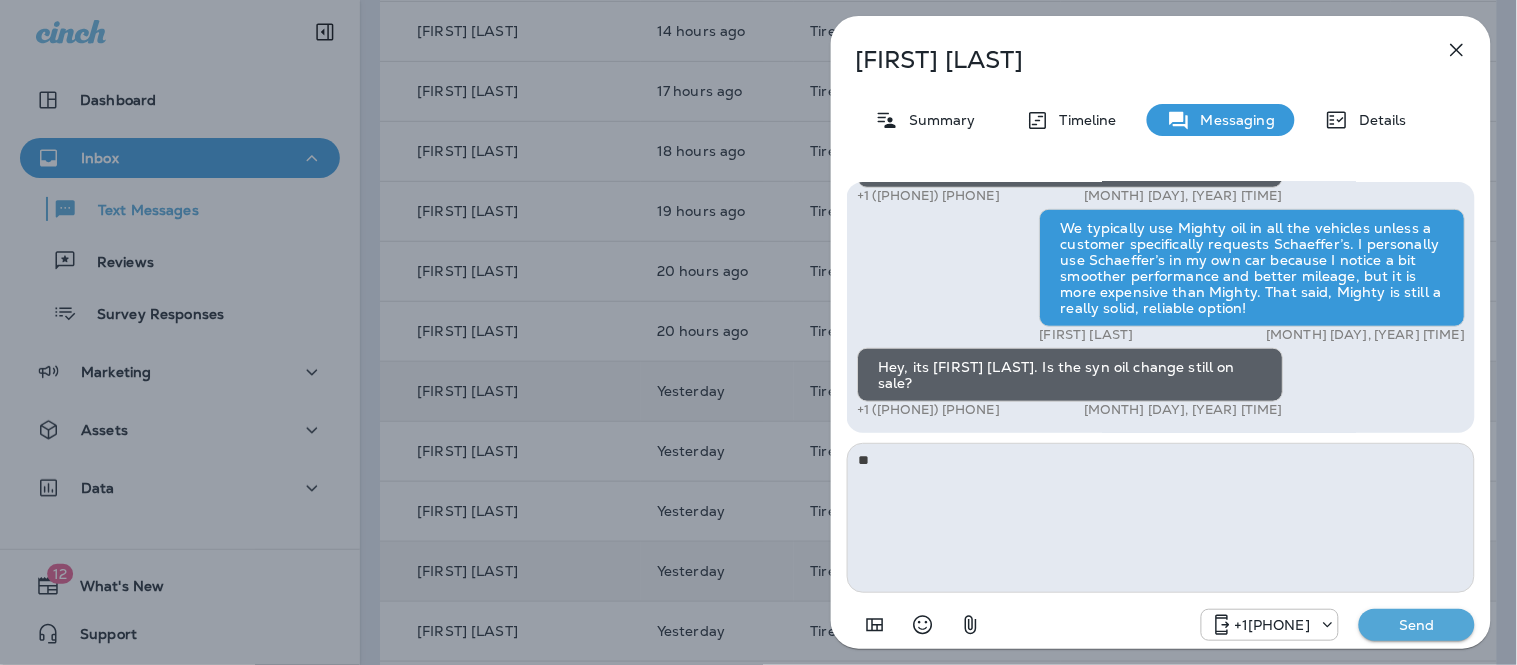 type on "*" 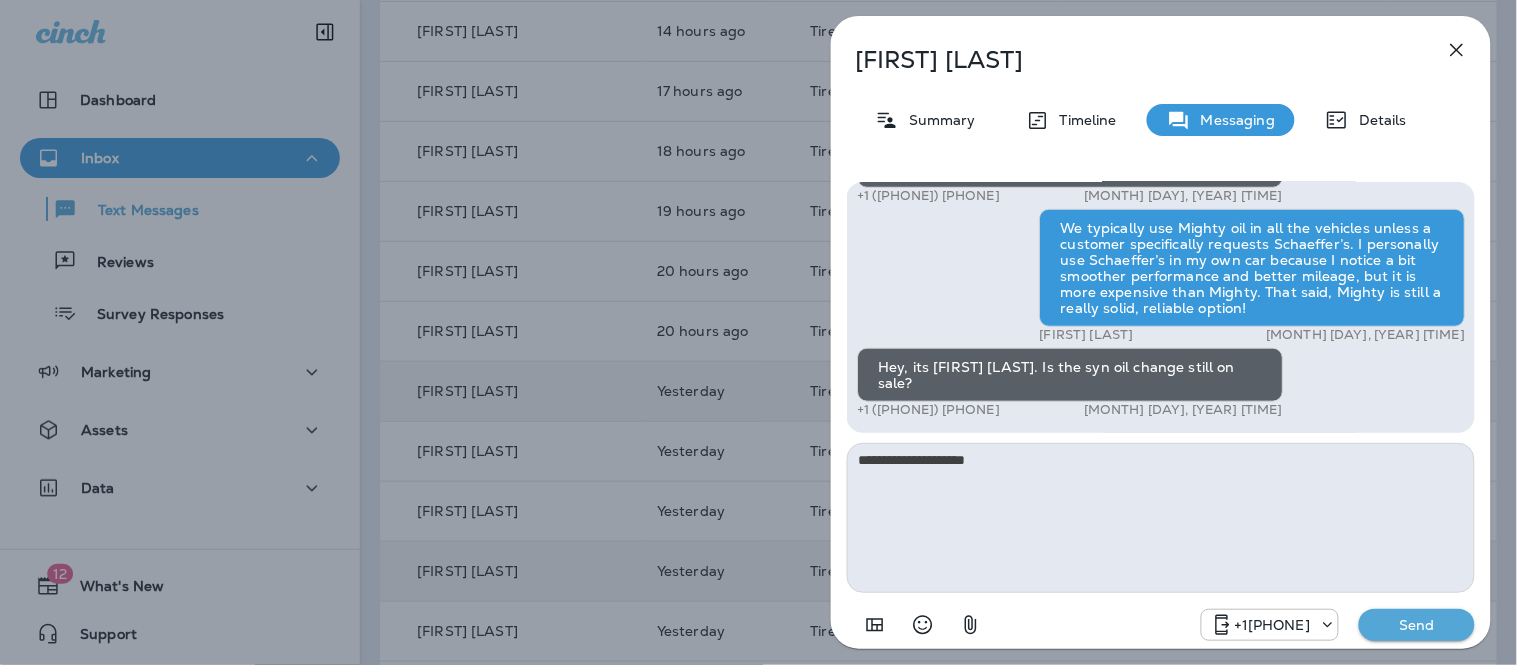drag, startPoint x: 1200, startPoint y: 502, endPoint x: 1217, endPoint y: 514, distance: 20.808653 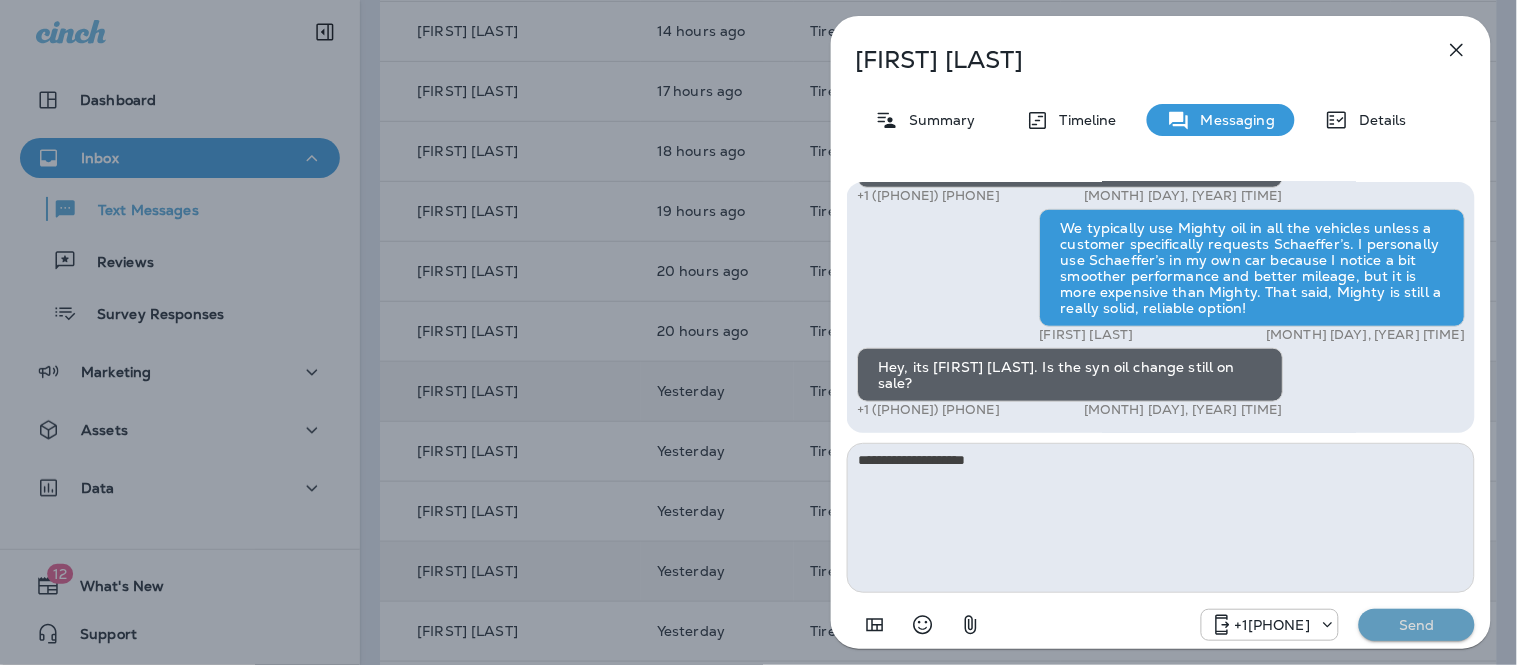 click on "Send" at bounding box center [1417, 625] 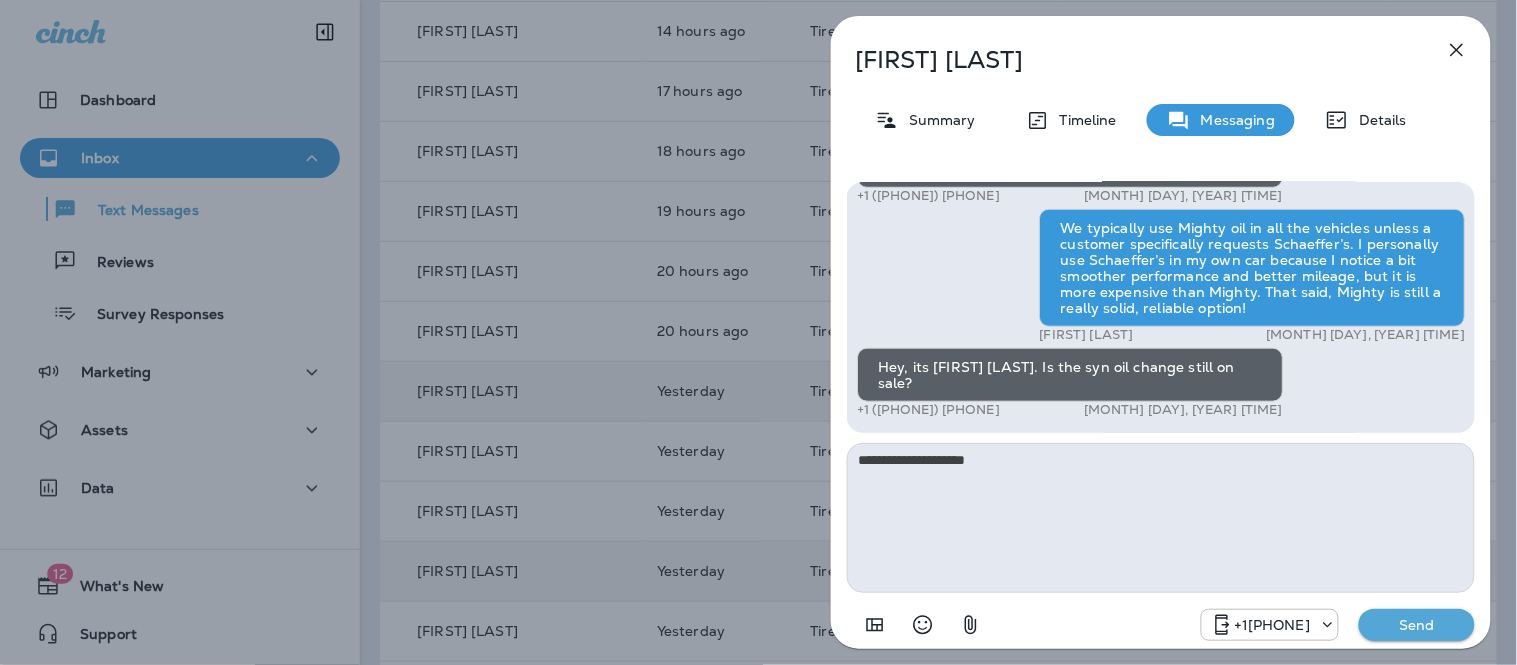 type 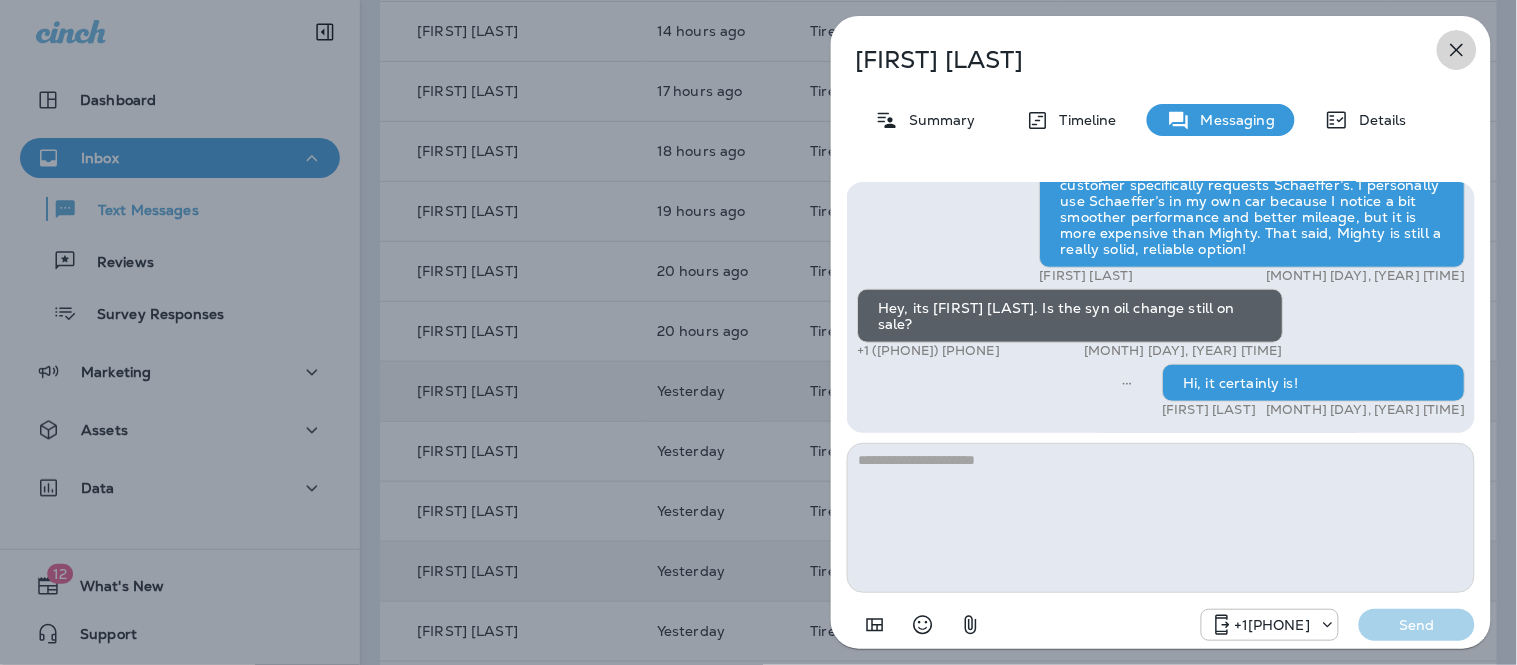 click at bounding box center (1457, 50) 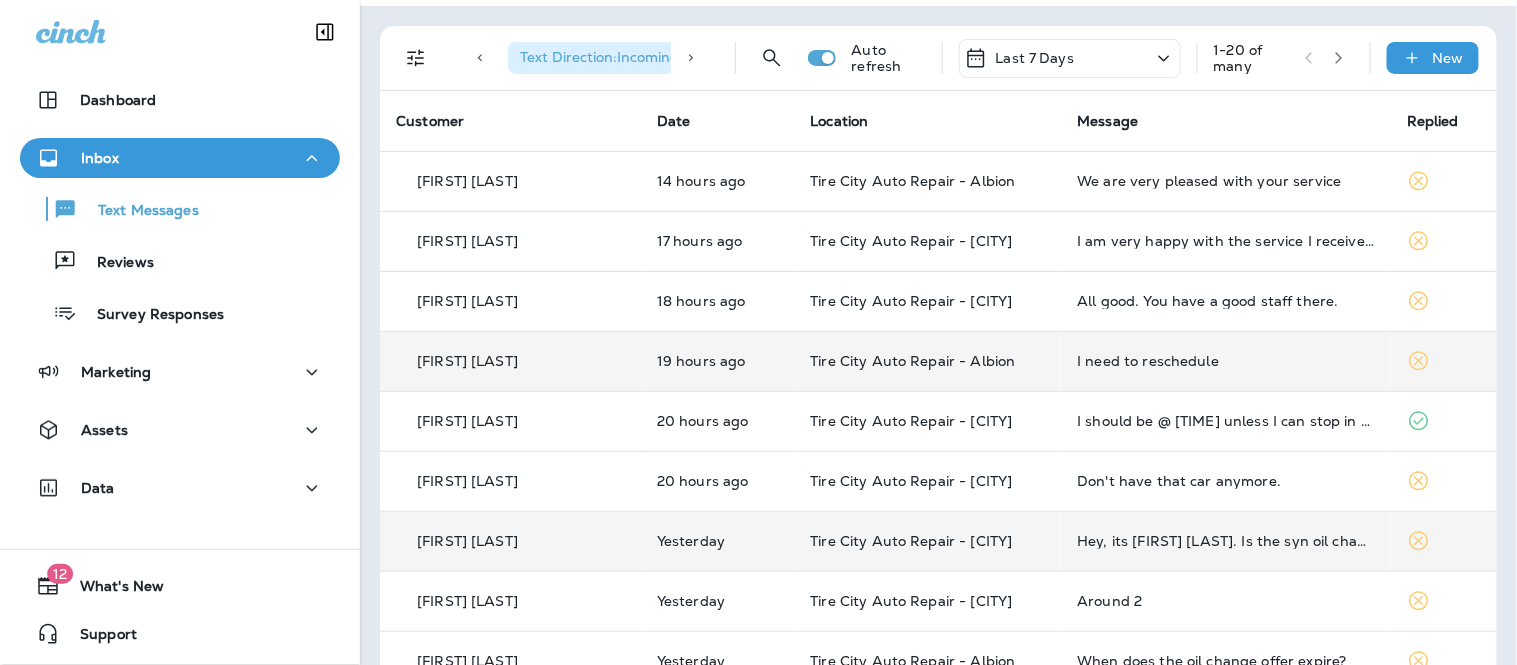 scroll, scrollTop: 111, scrollLeft: 0, axis: vertical 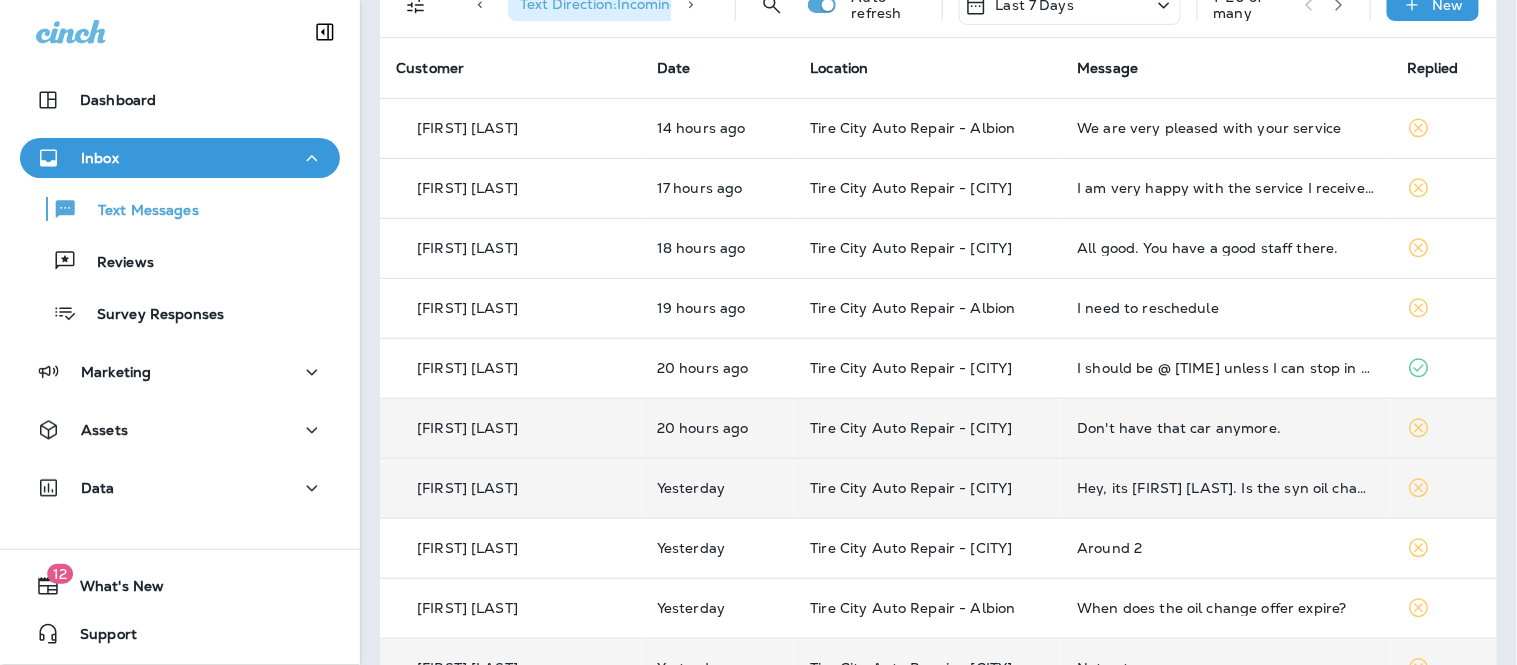 click on "Don't have that car anymore." at bounding box center [1226, 428] 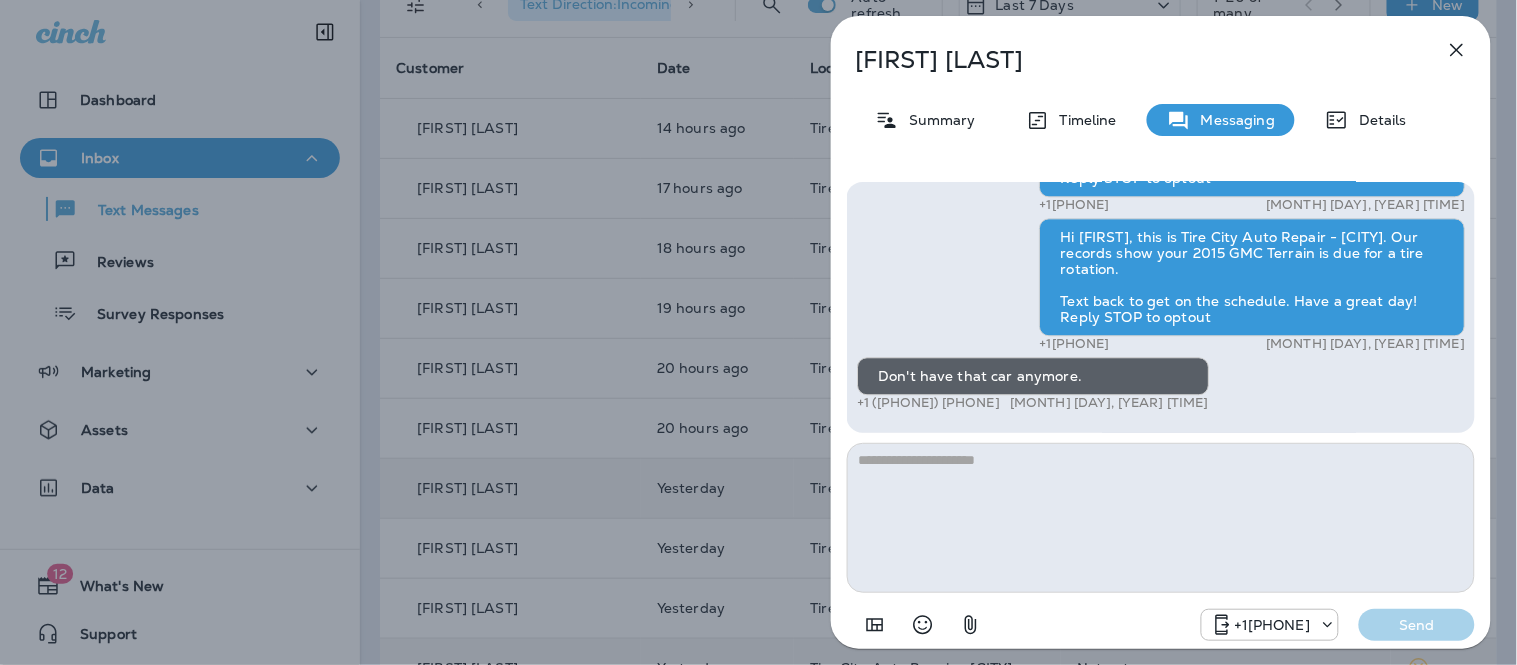 click at bounding box center (1161, 518) 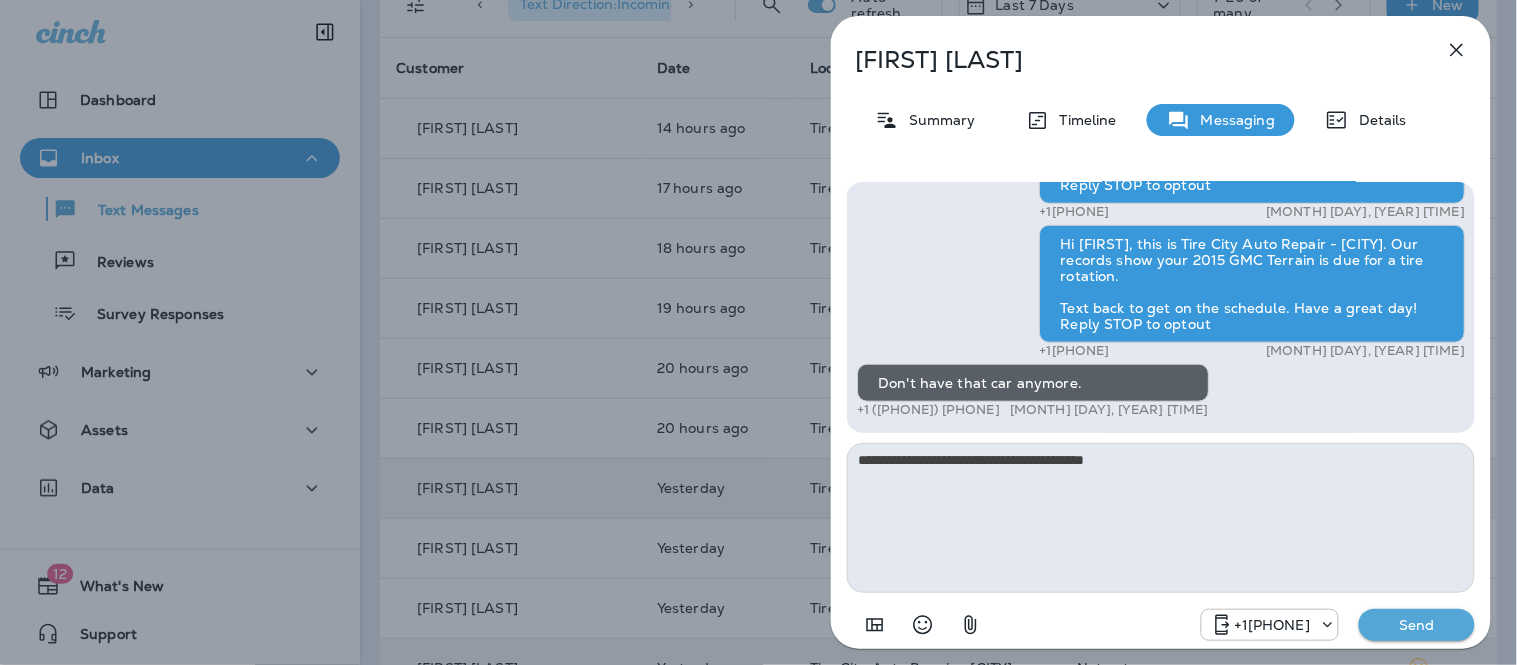 type on "**********" 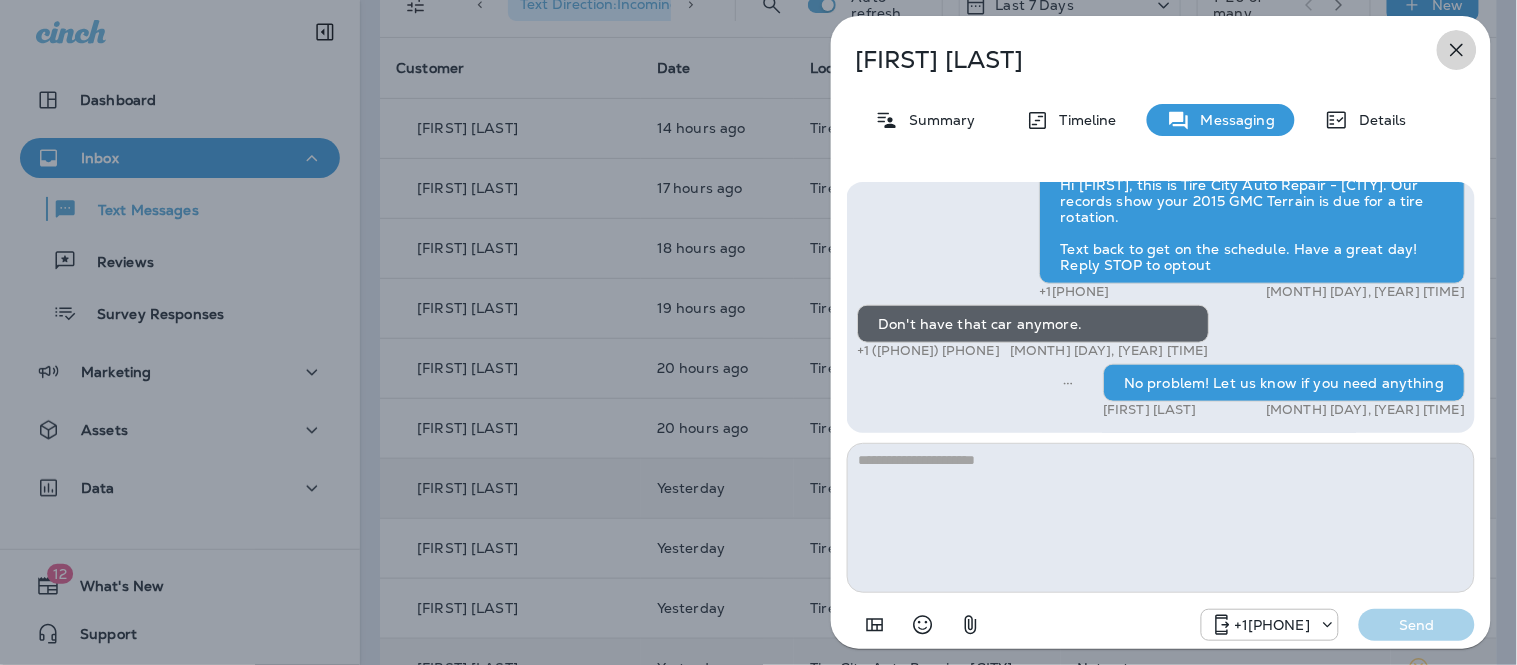 click 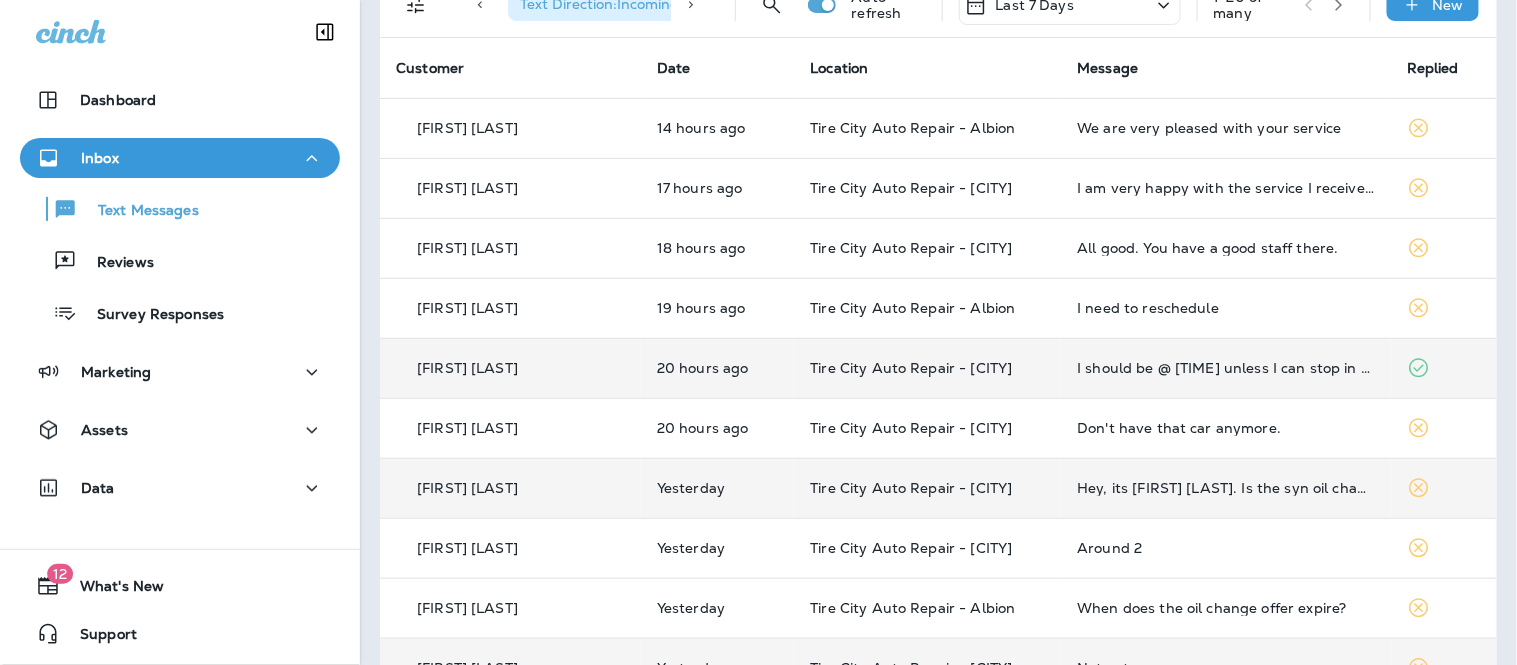 click on "I should be @ [TIME] unless I can stop in earlier" at bounding box center [1226, 368] 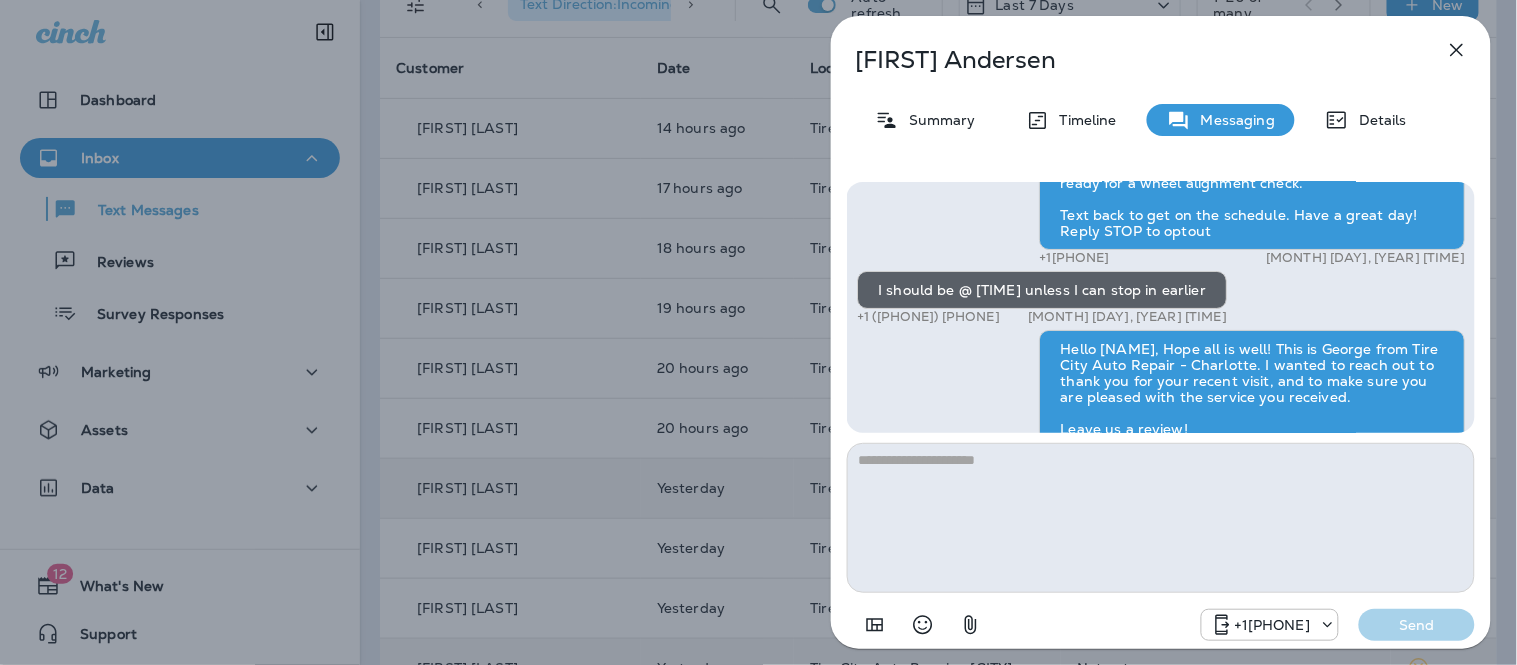 scroll, scrollTop: -153, scrollLeft: 0, axis: vertical 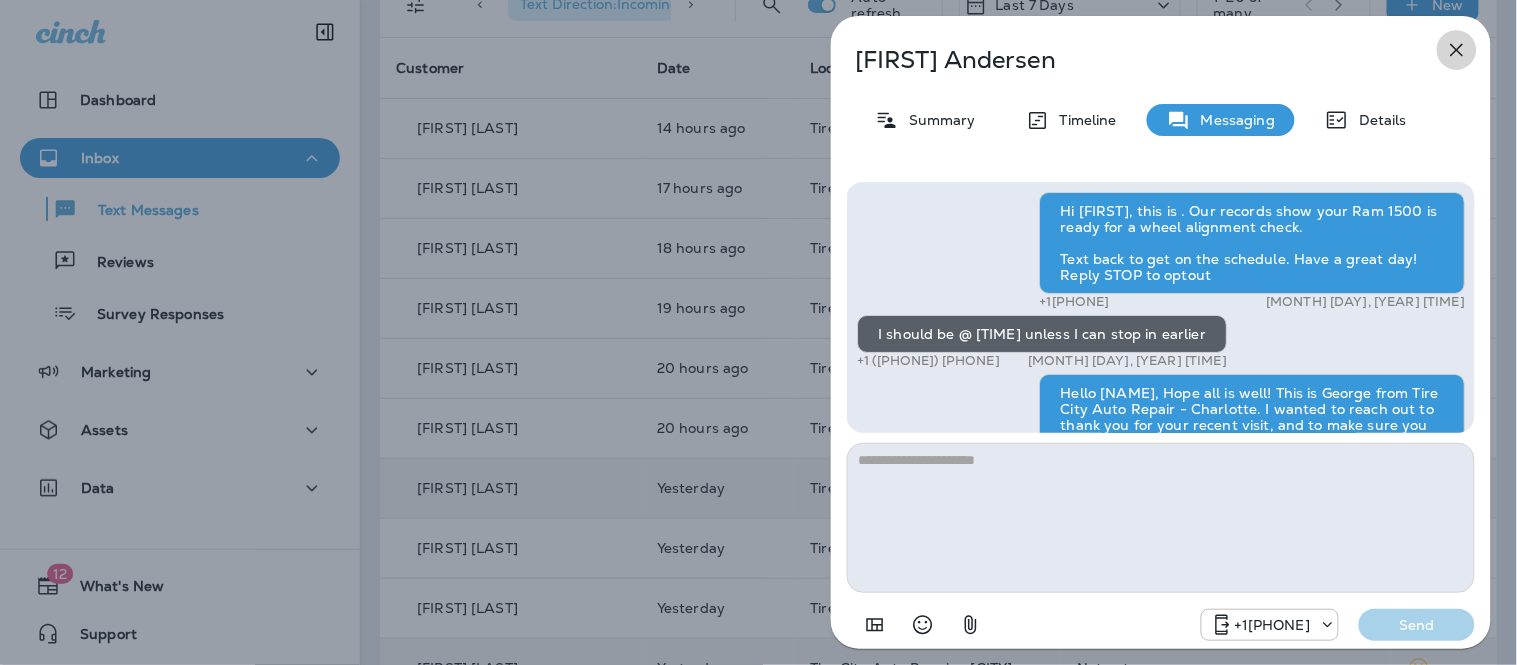 click 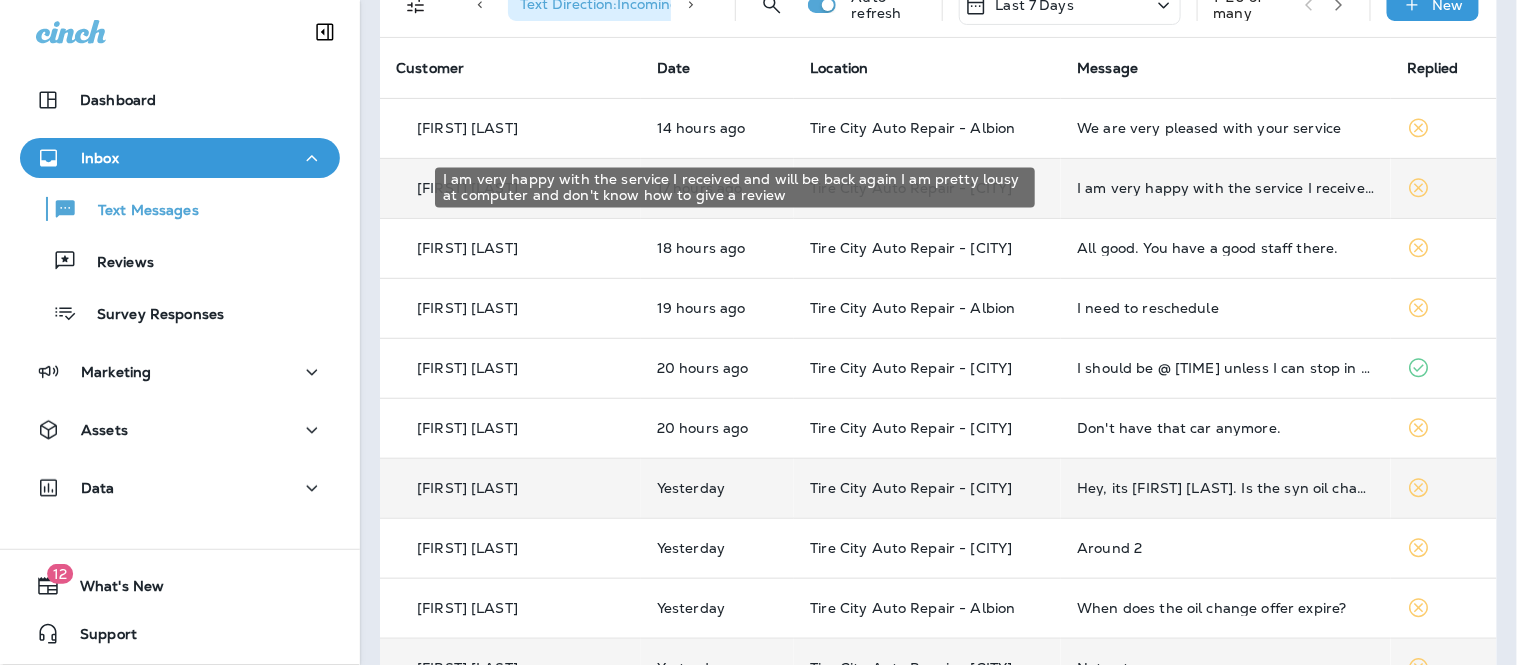 click on "I am very happy with the service I received and will be back again I am pretty lousy at computer and don't know how to give a review" at bounding box center [1226, 188] 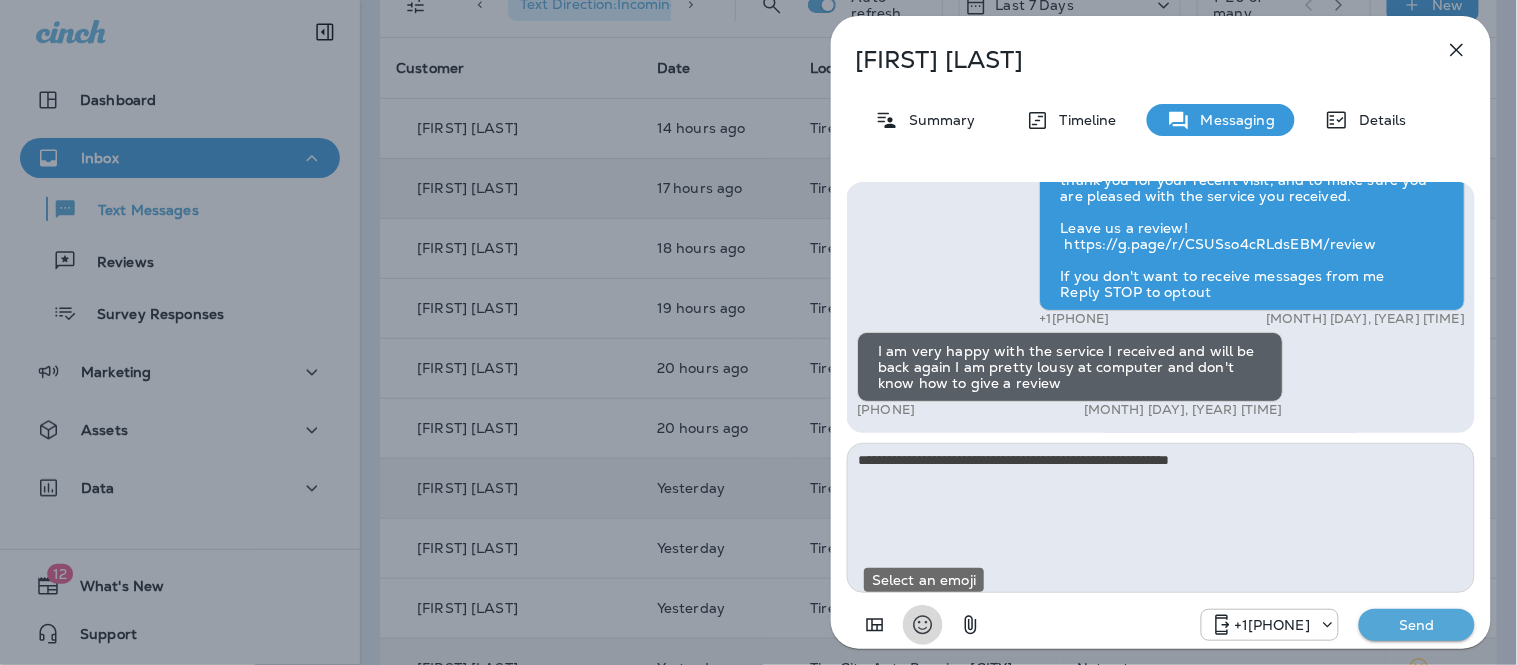 click at bounding box center (923, 625) 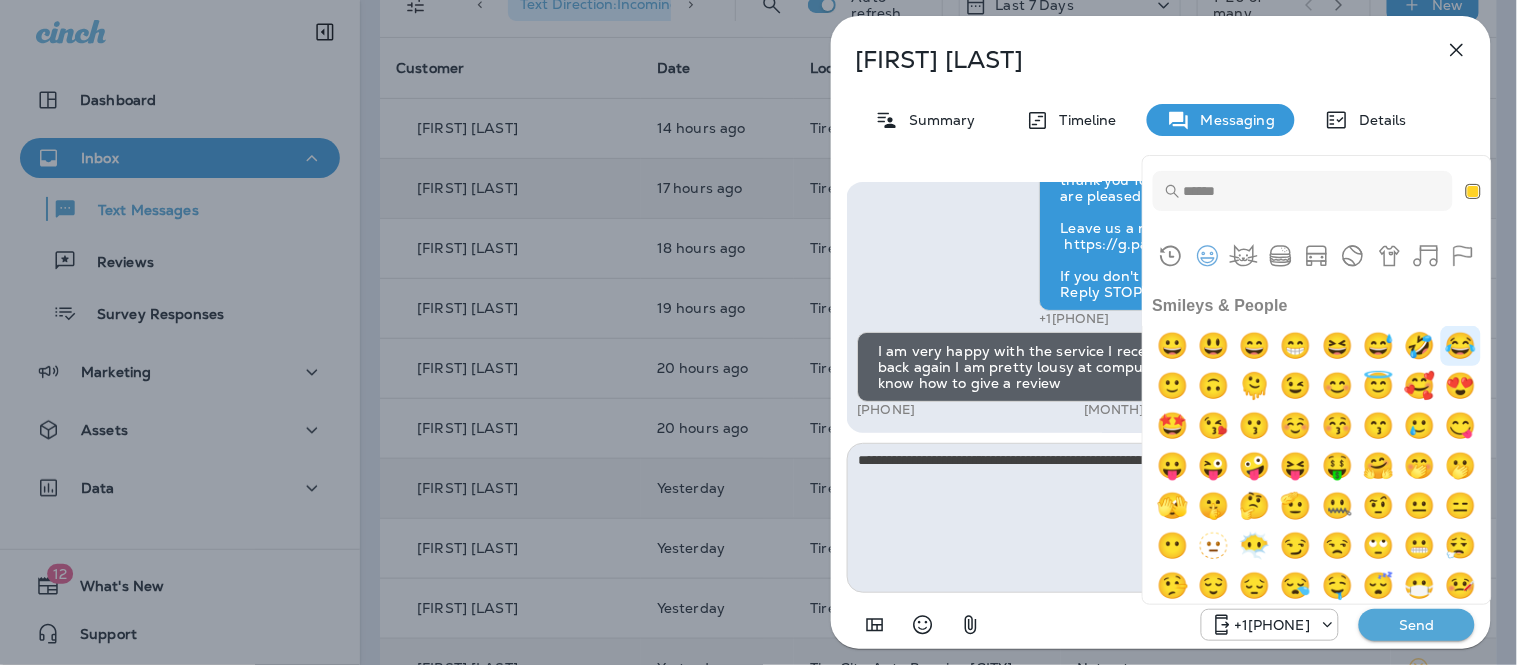 click at bounding box center (1461, 346) 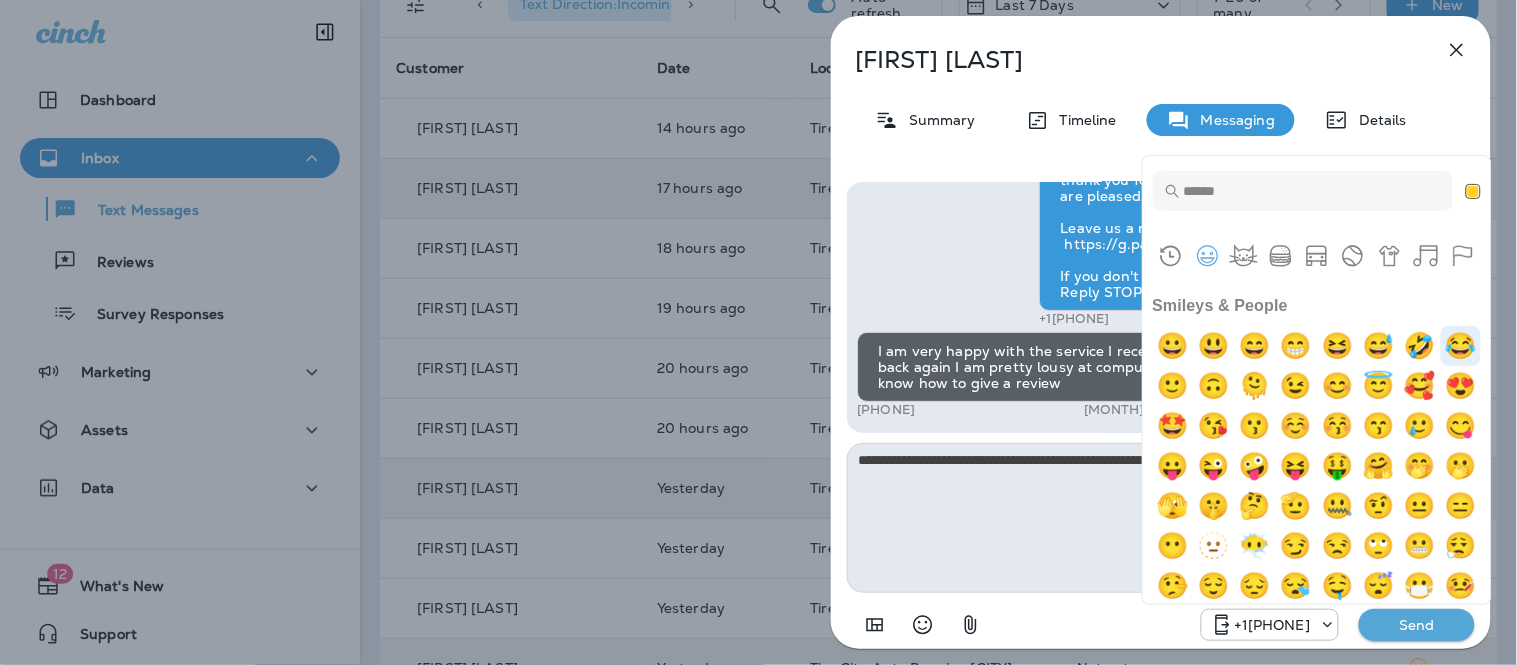 type on "**********" 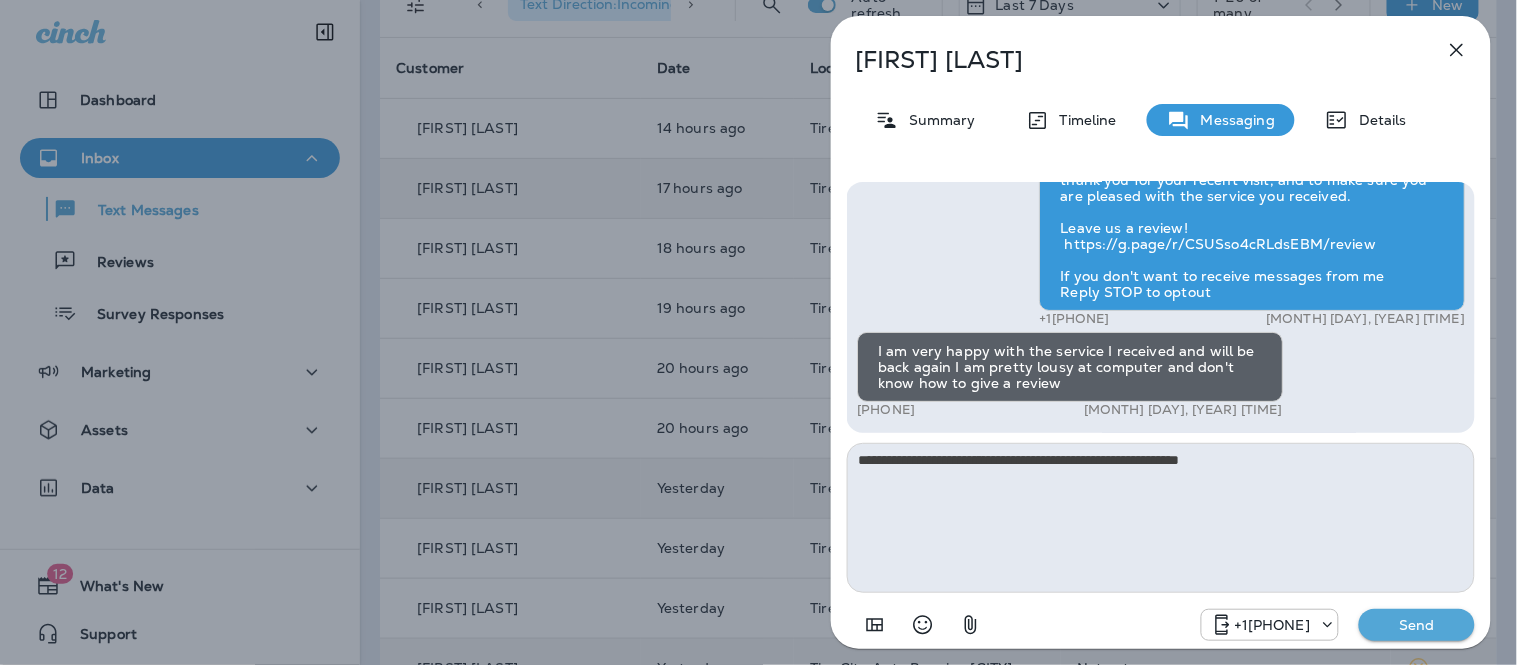 click on "Send" at bounding box center [1417, 625] 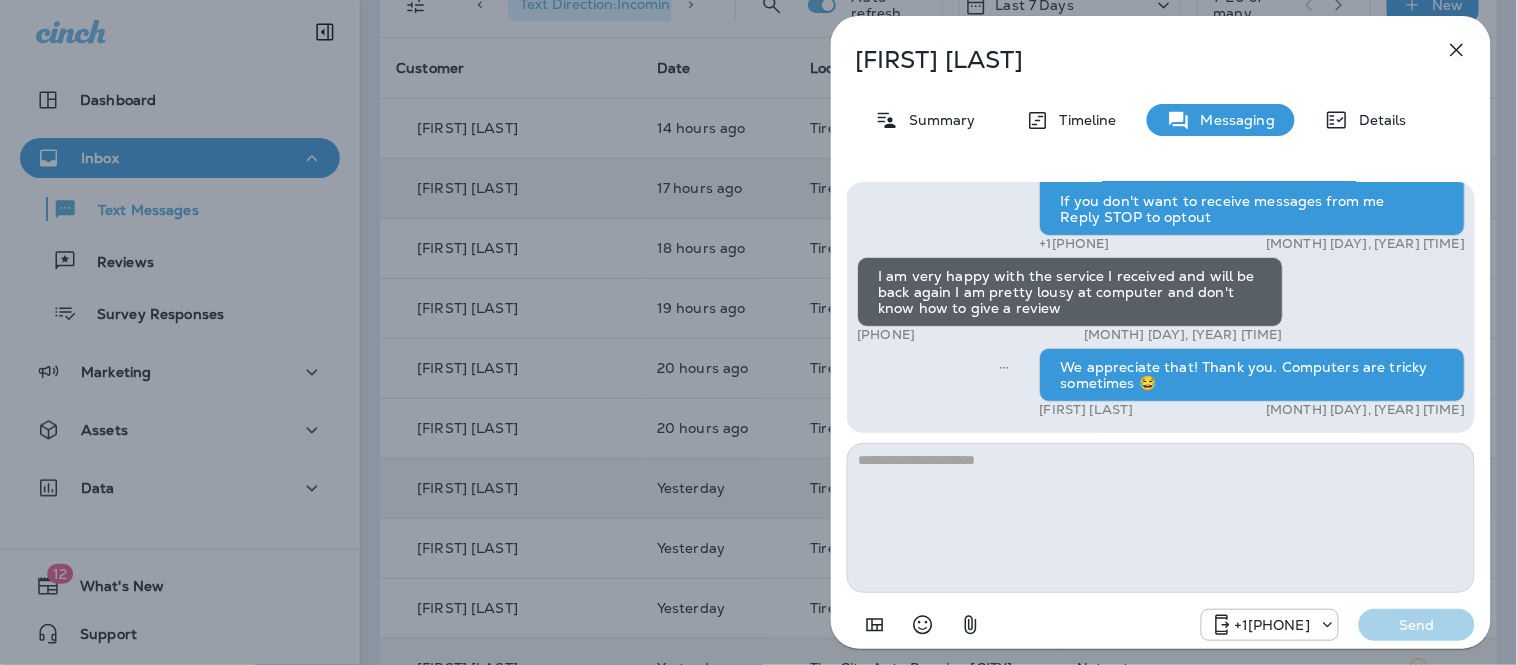 click 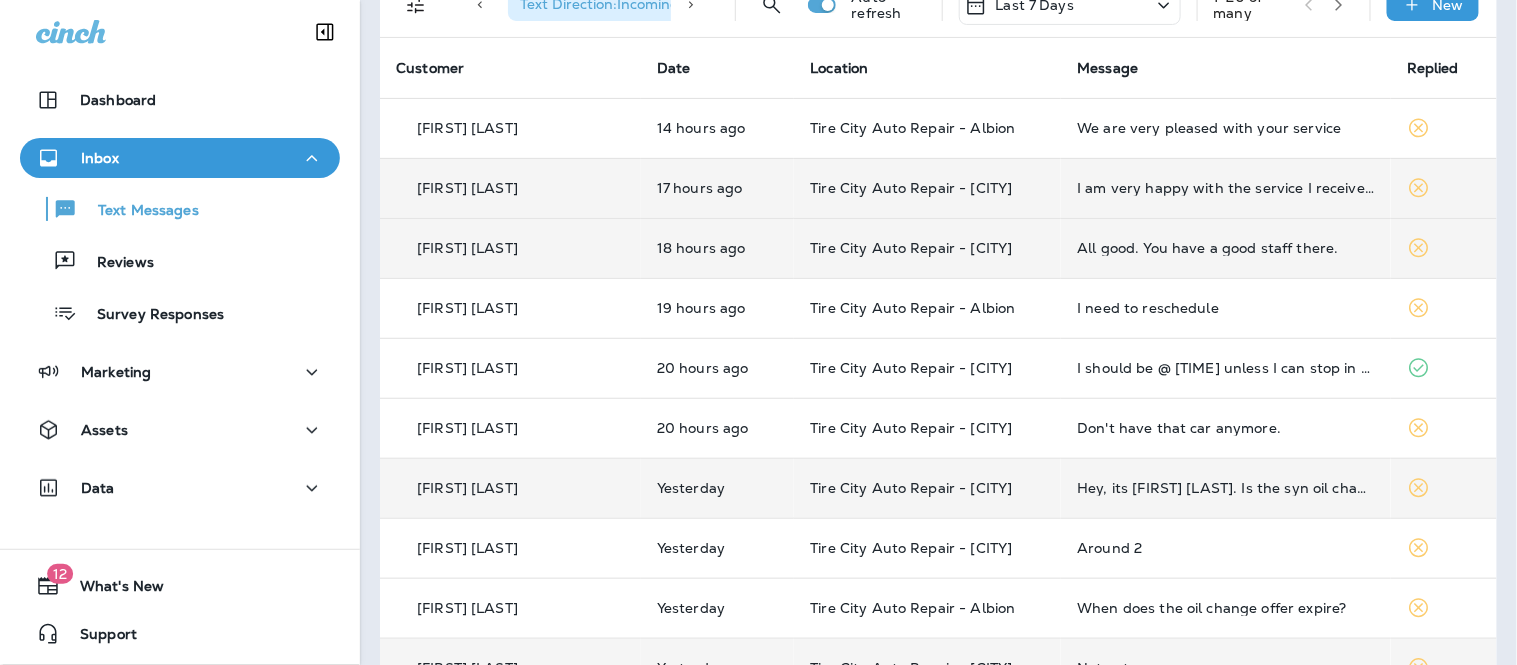 click on "All good.  You have a good staff there." at bounding box center (1226, 248) 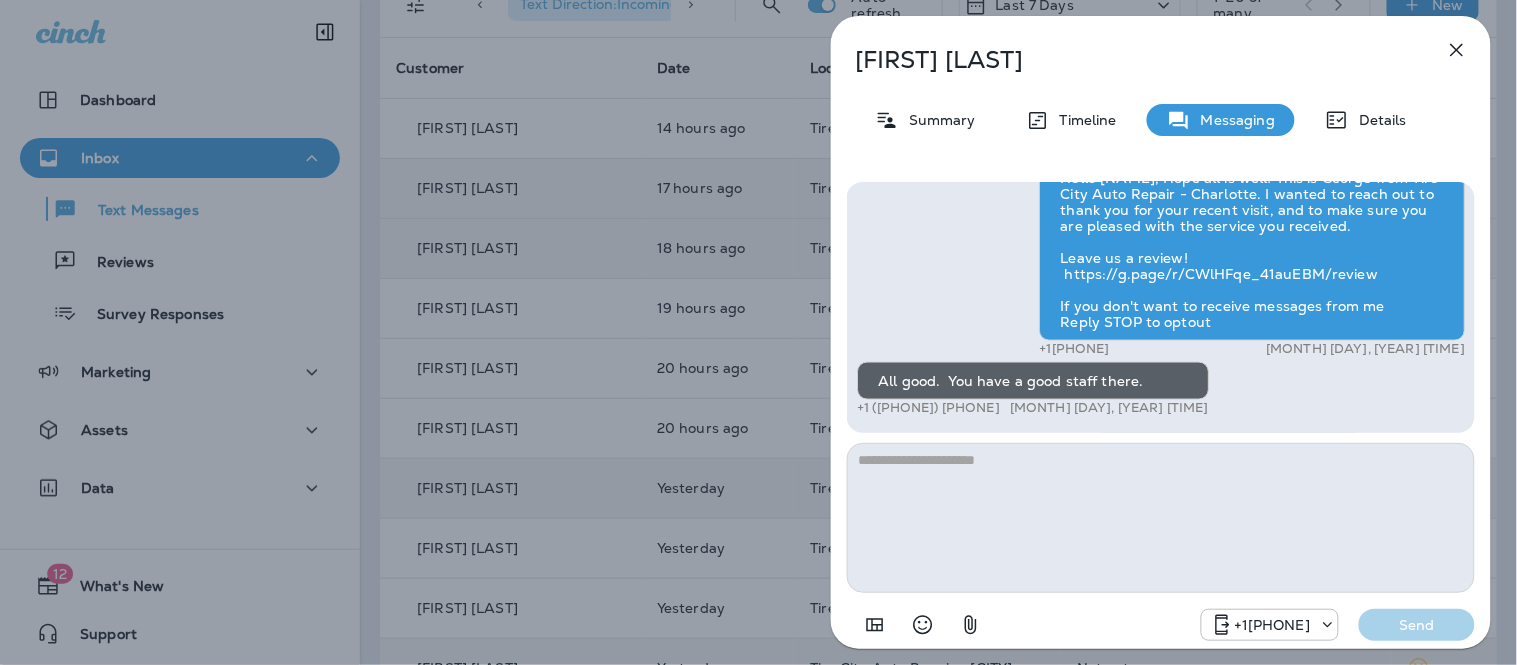 click at bounding box center (1161, 518) 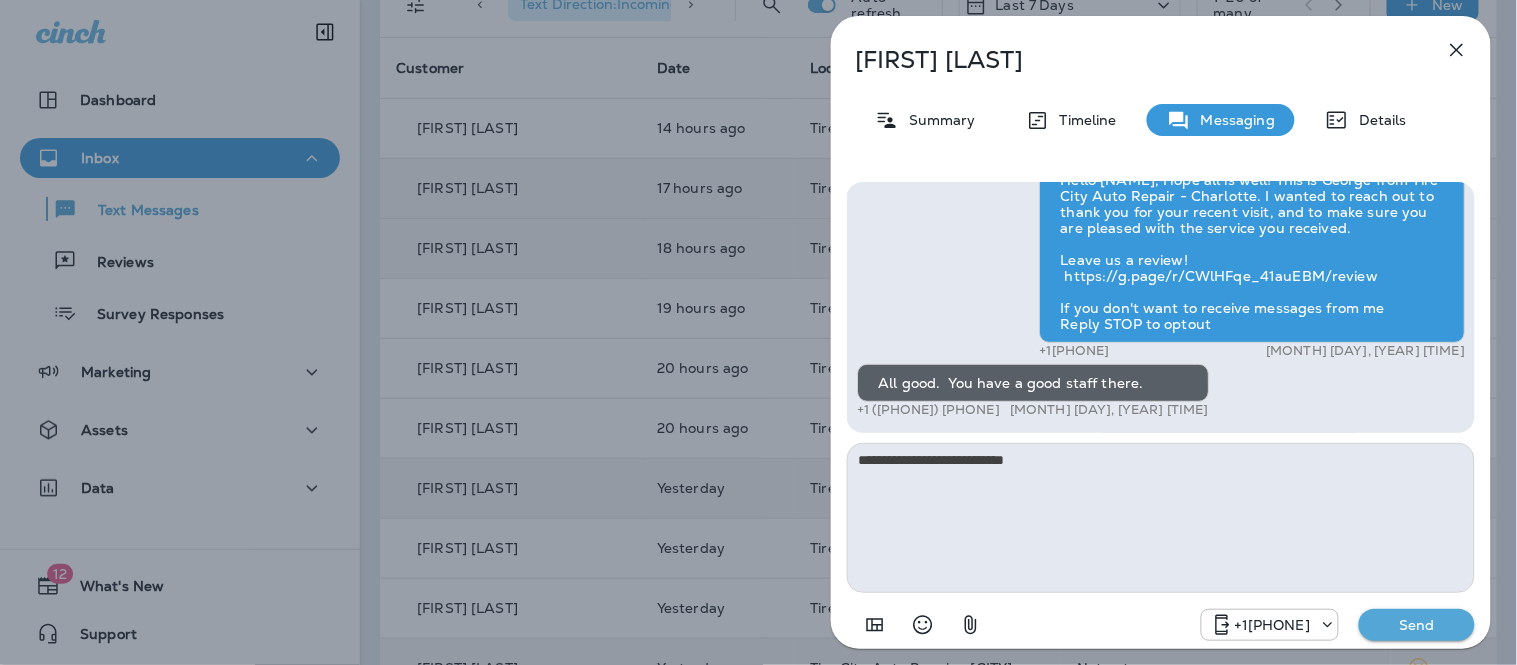 click on "**********" at bounding box center (1161, 518) 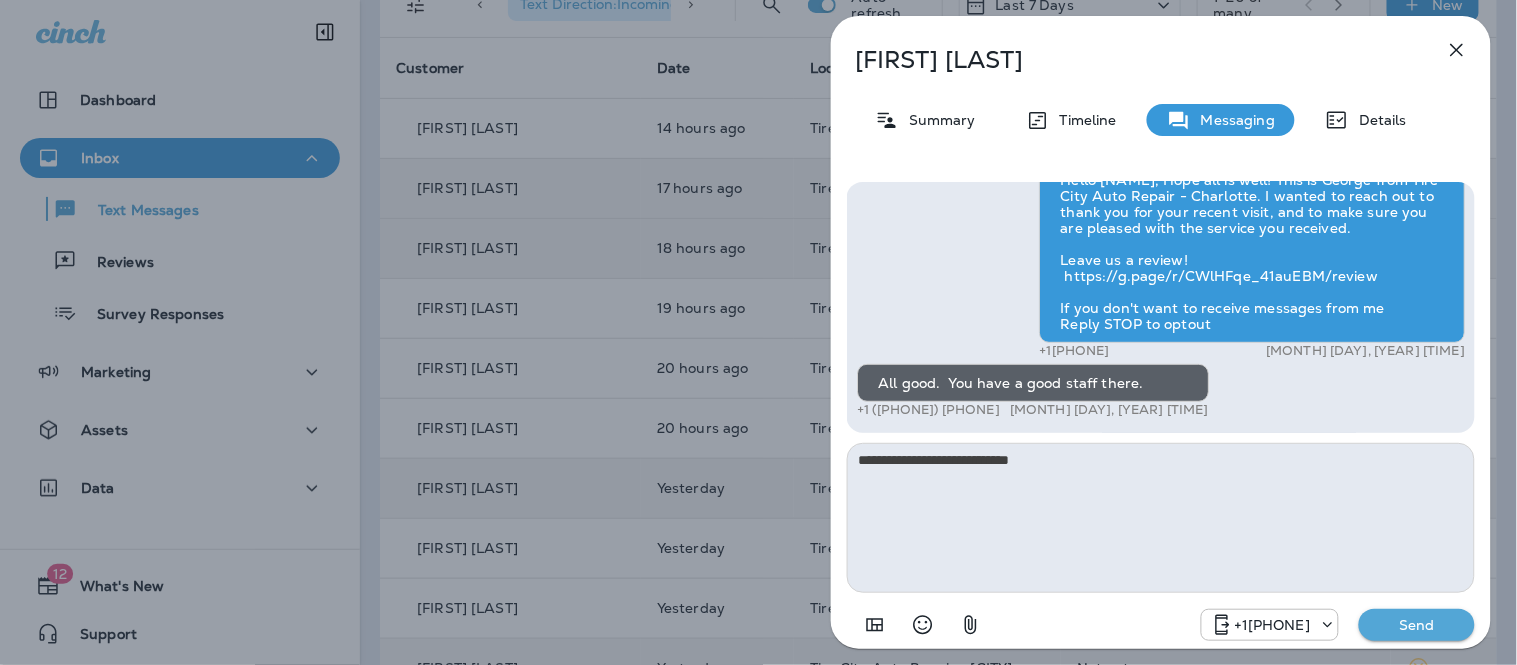 type on "**********" 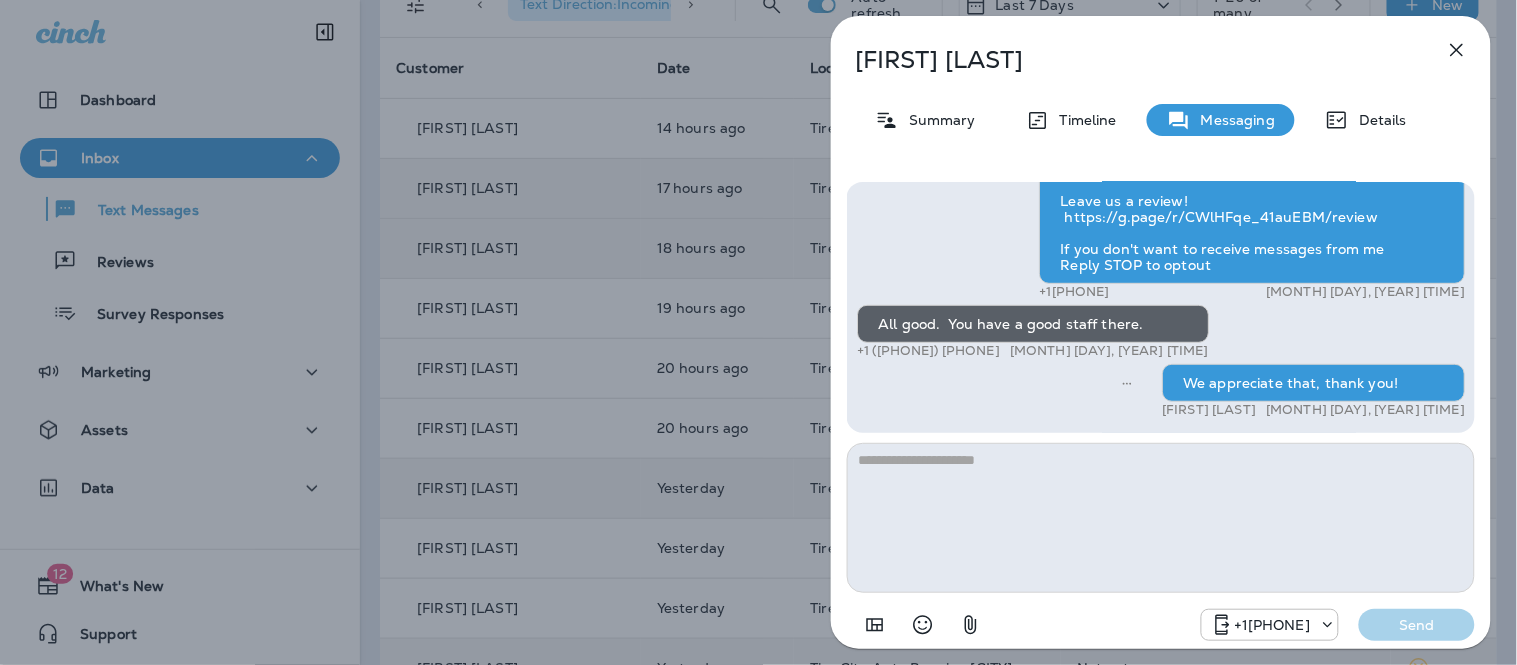 click 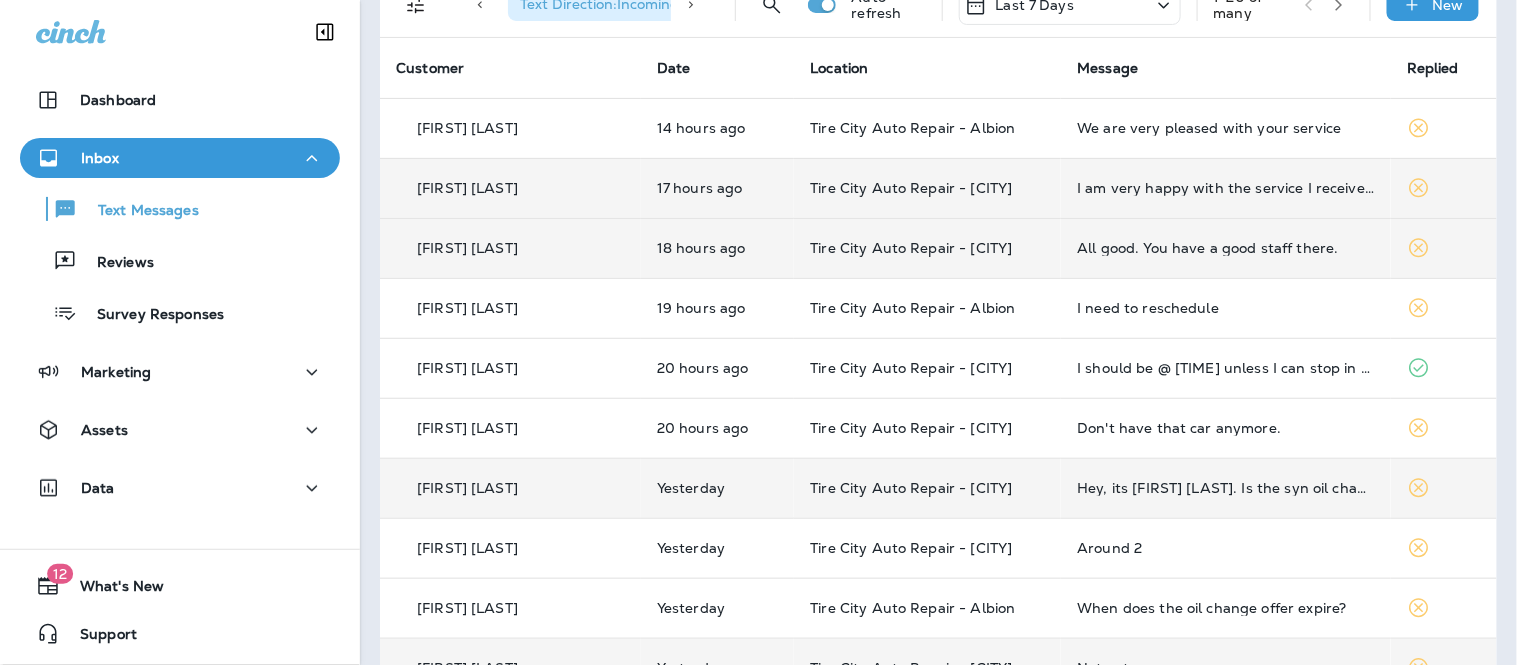 click on "I am very happy with the service I received and will be back again I am pretty lousy at computer and don't know how to give a review" at bounding box center (1226, 188) 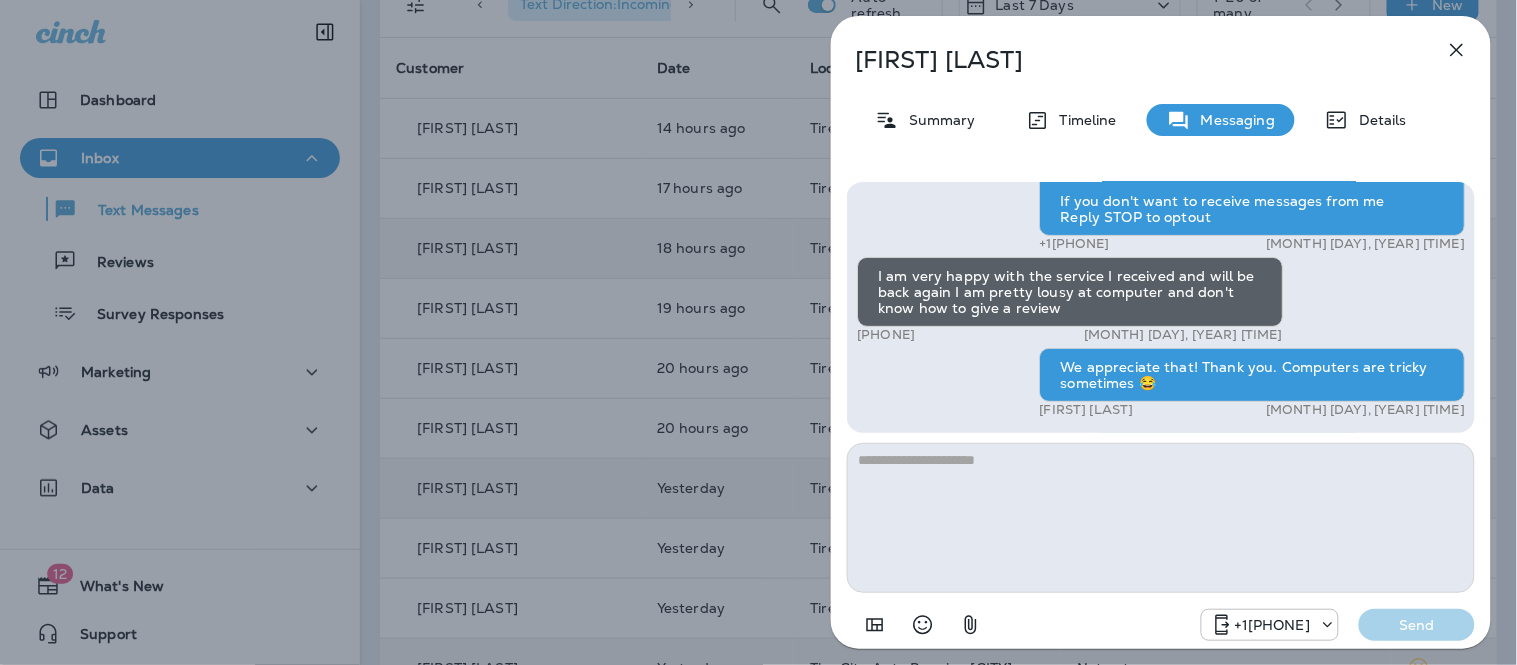 scroll, scrollTop: 1, scrollLeft: 0, axis: vertical 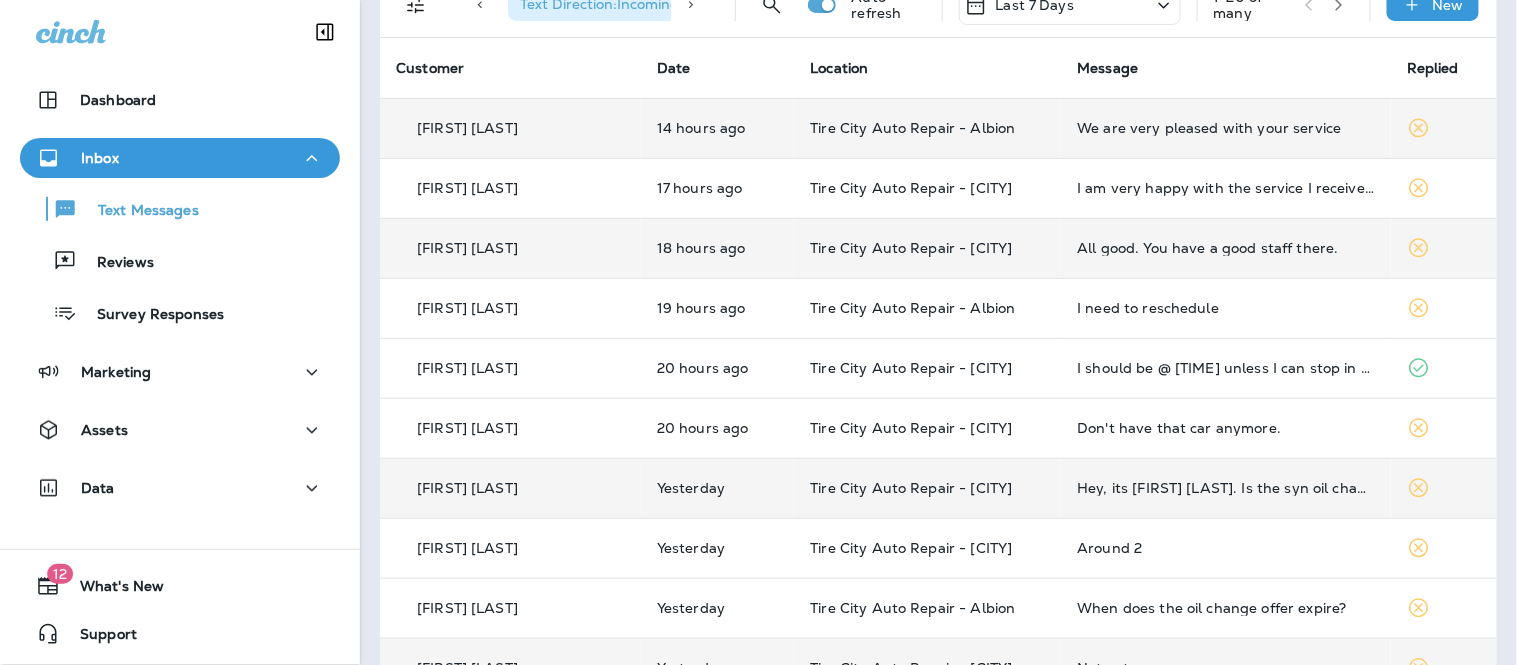 click on "We are very pleased with your service" at bounding box center (1226, 128) 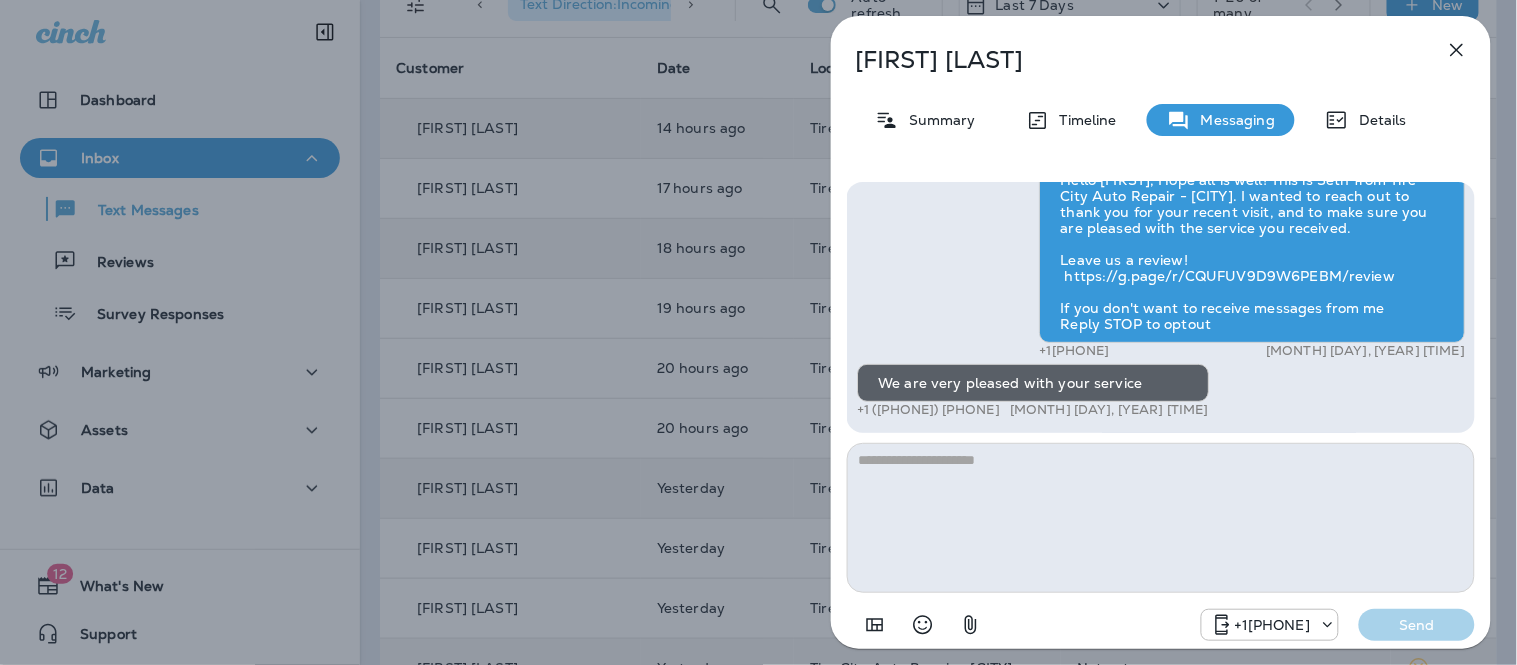 click at bounding box center (1161, 518) 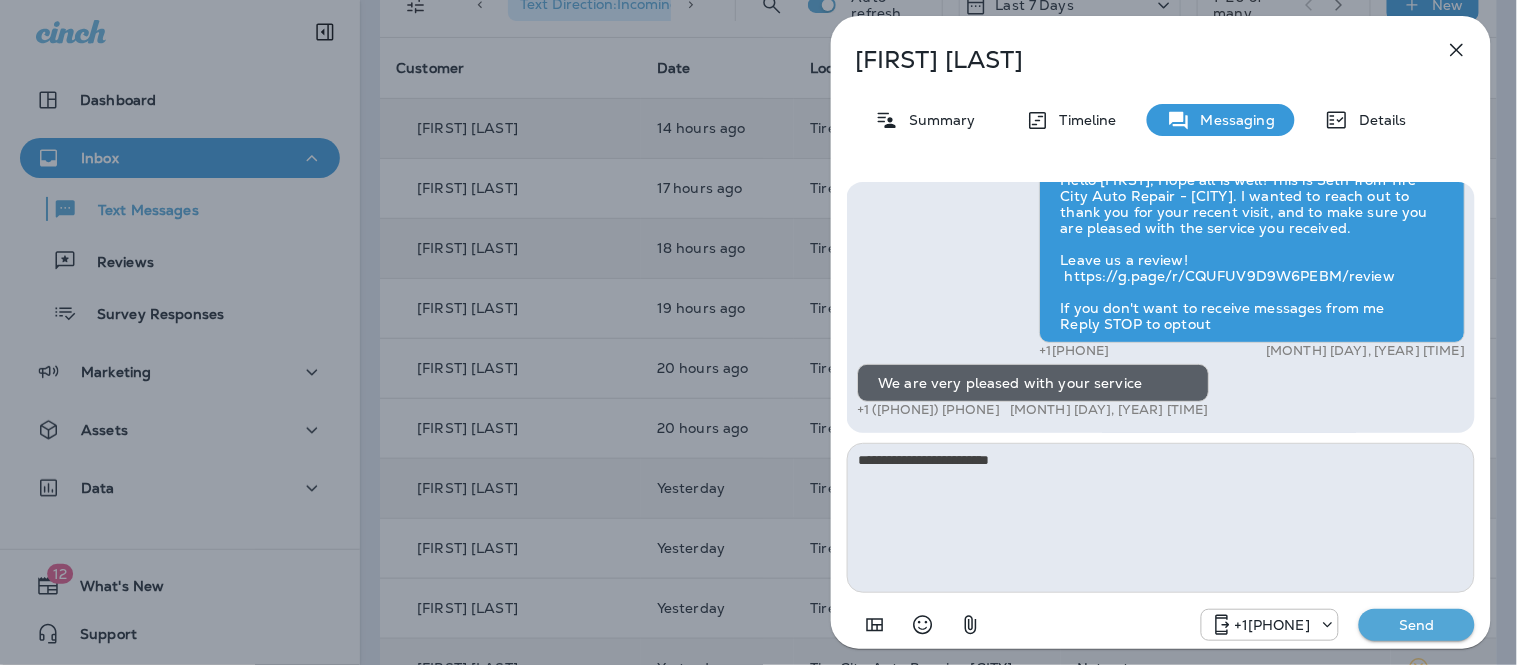 type on "**********" 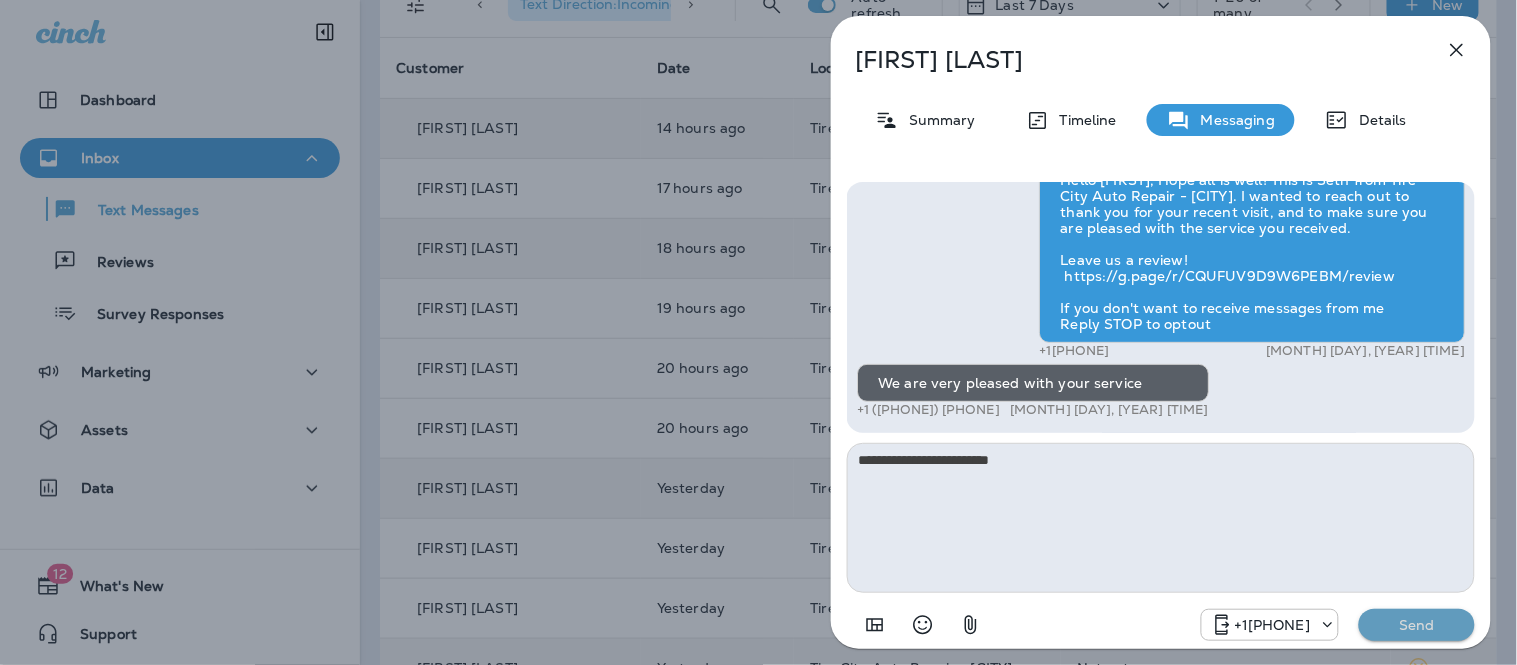 click on "Send" at bounding box center (1417, 625) 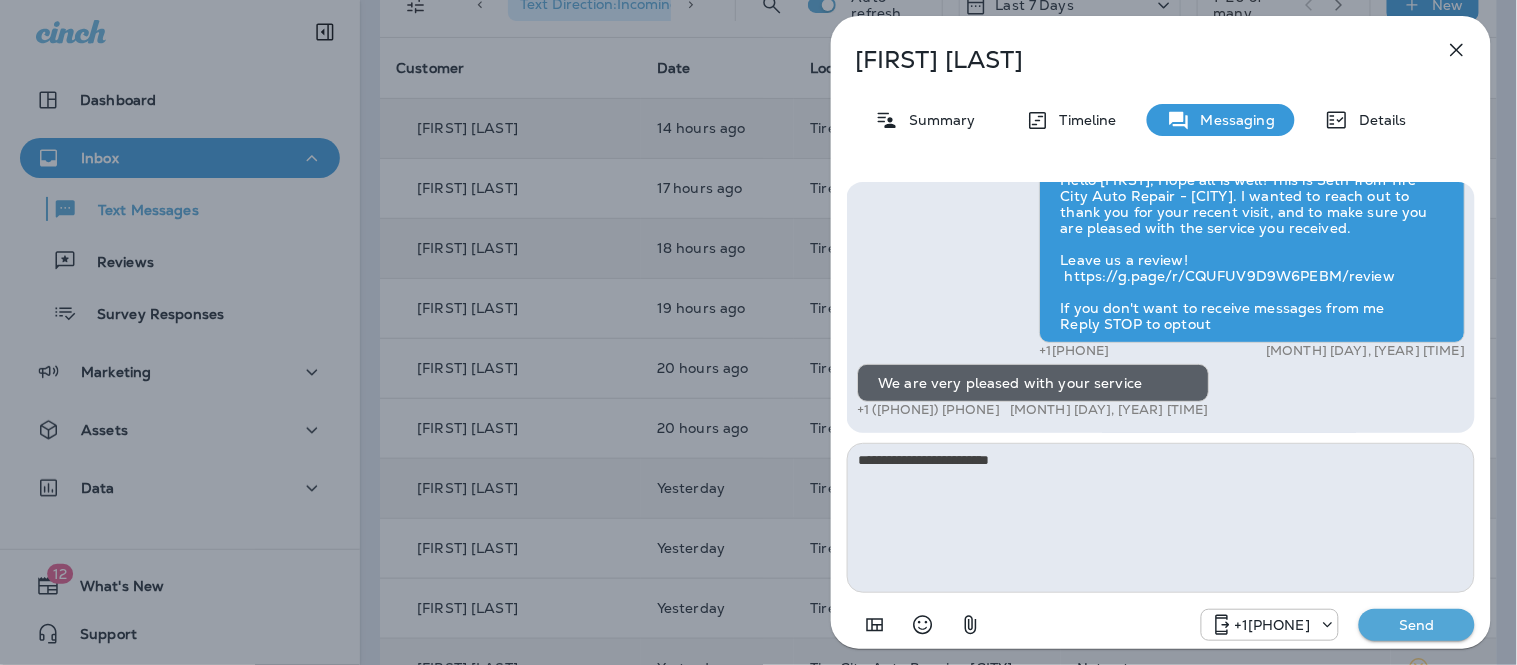 type 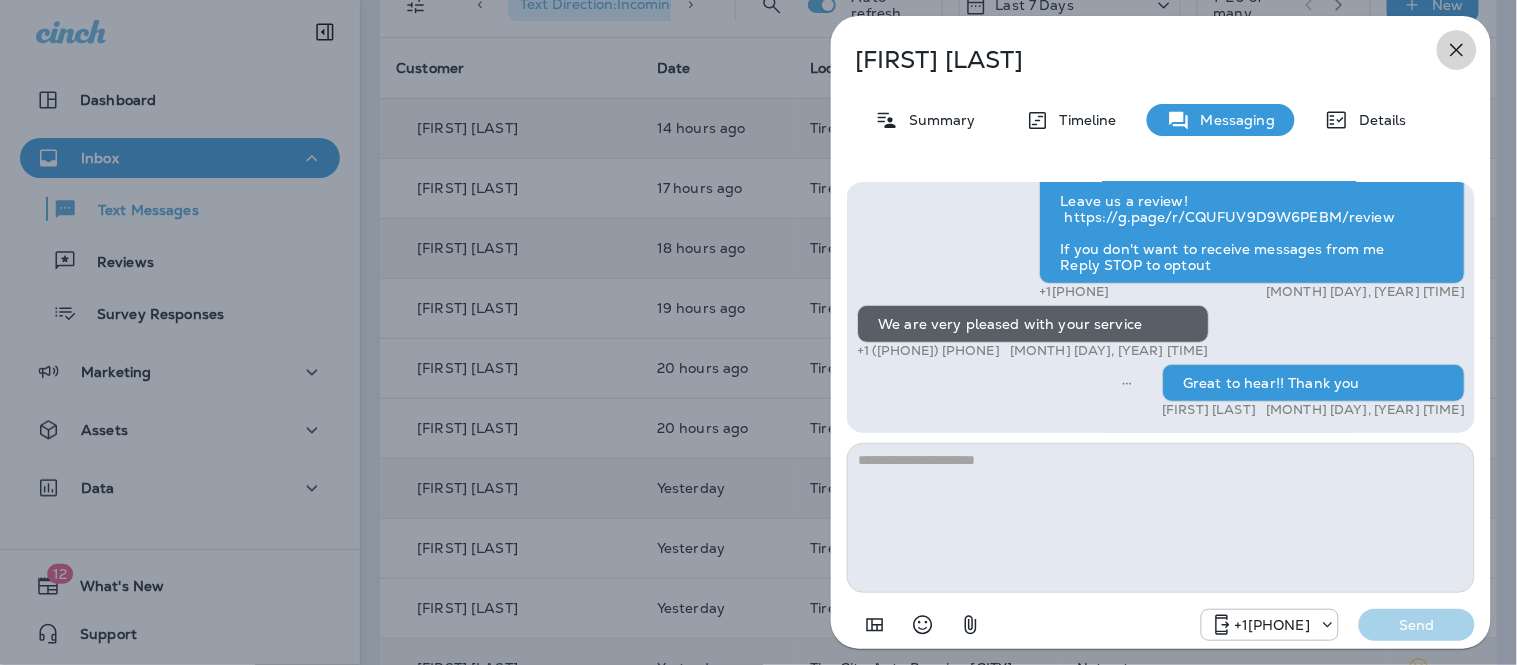 click 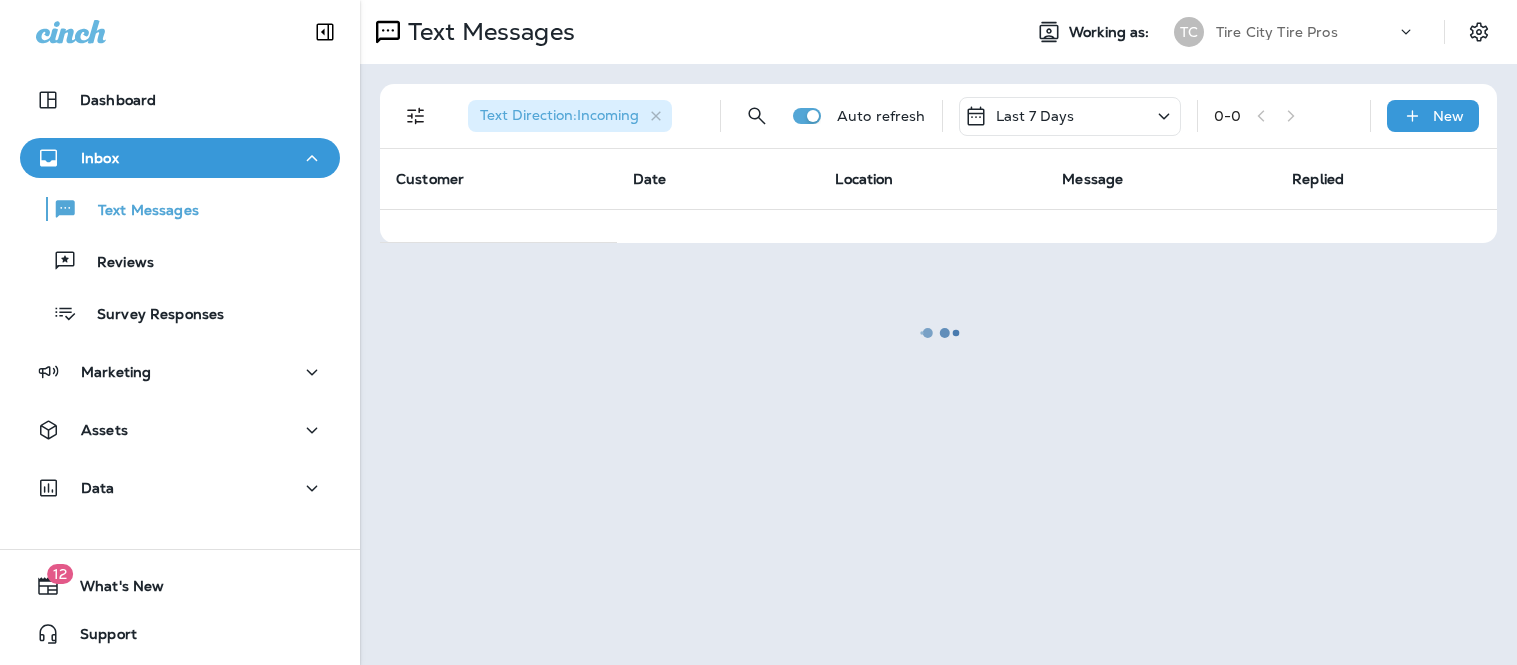 scroll, scrollTop: 0, scrollLeft: 0, axis: both 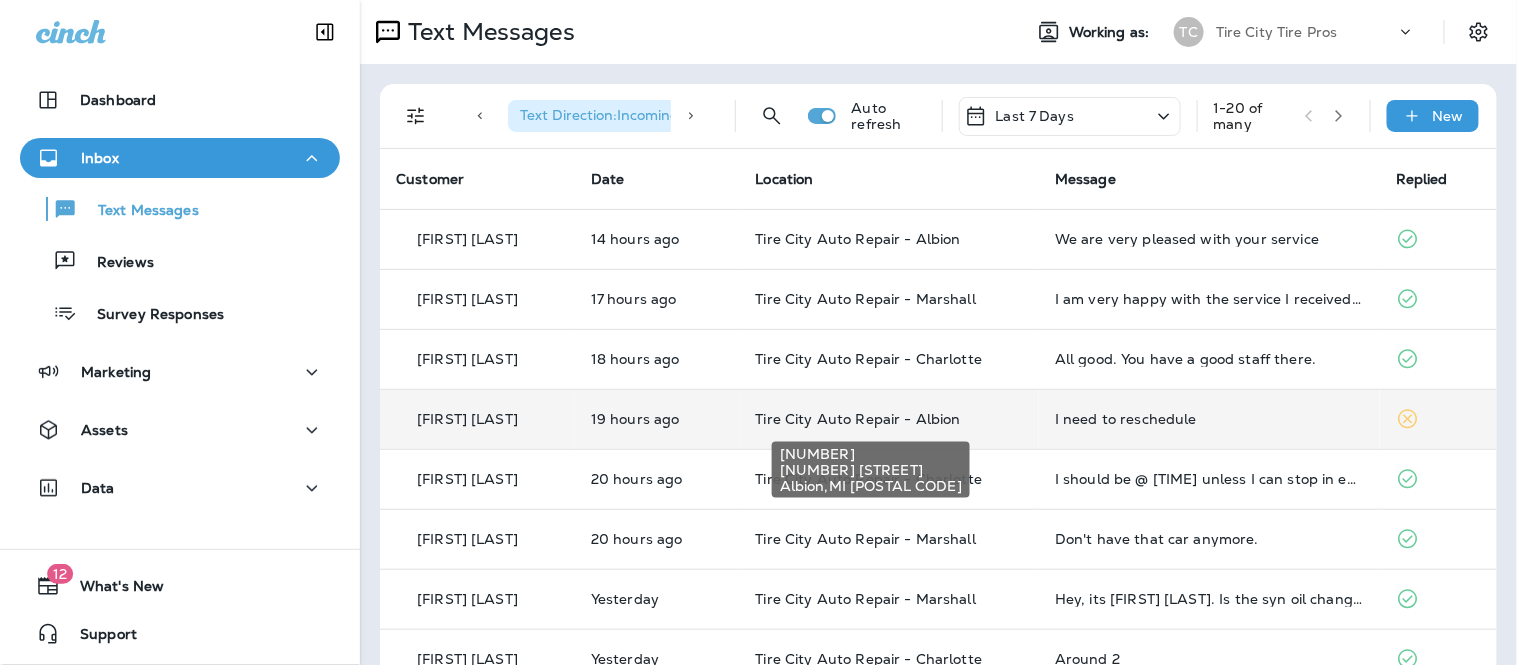 click on "Tire City Auto Repair - Albion" at bounding box center (858, 419) 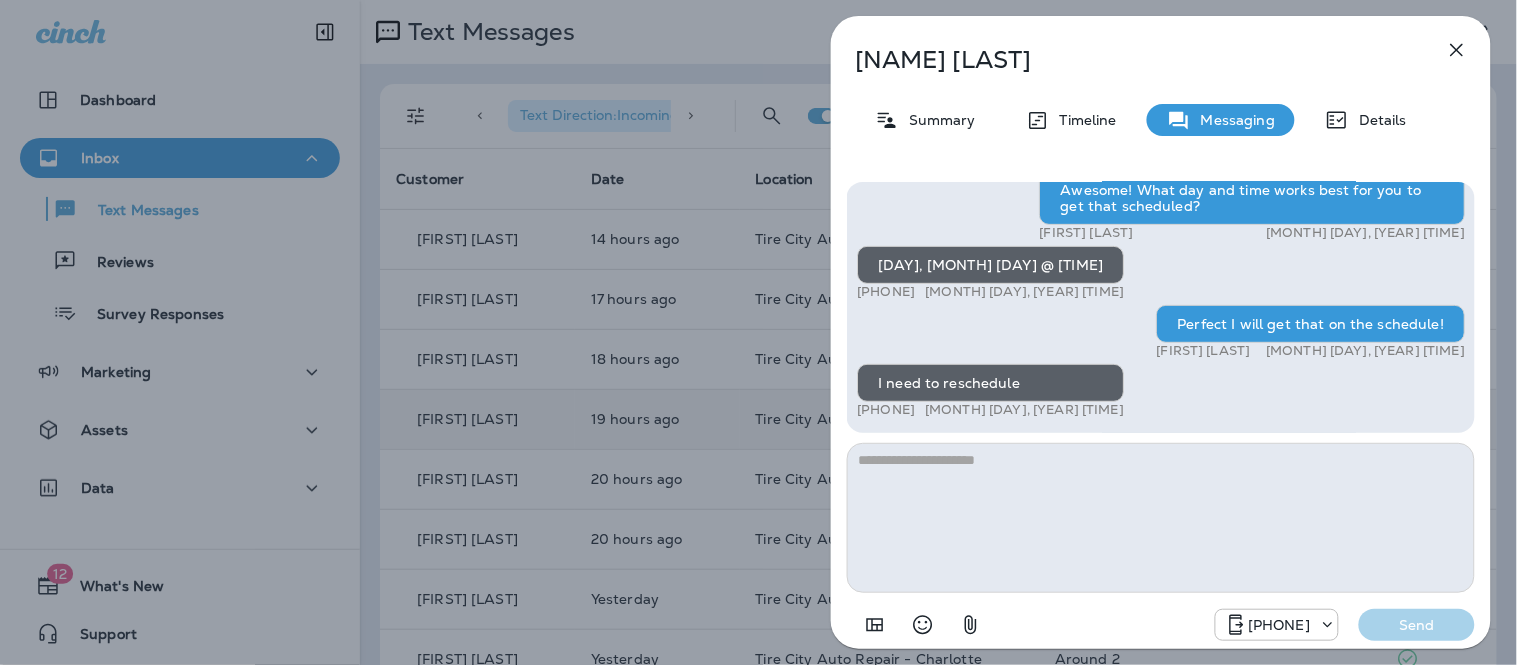 click at bounding box center (1161, 518) 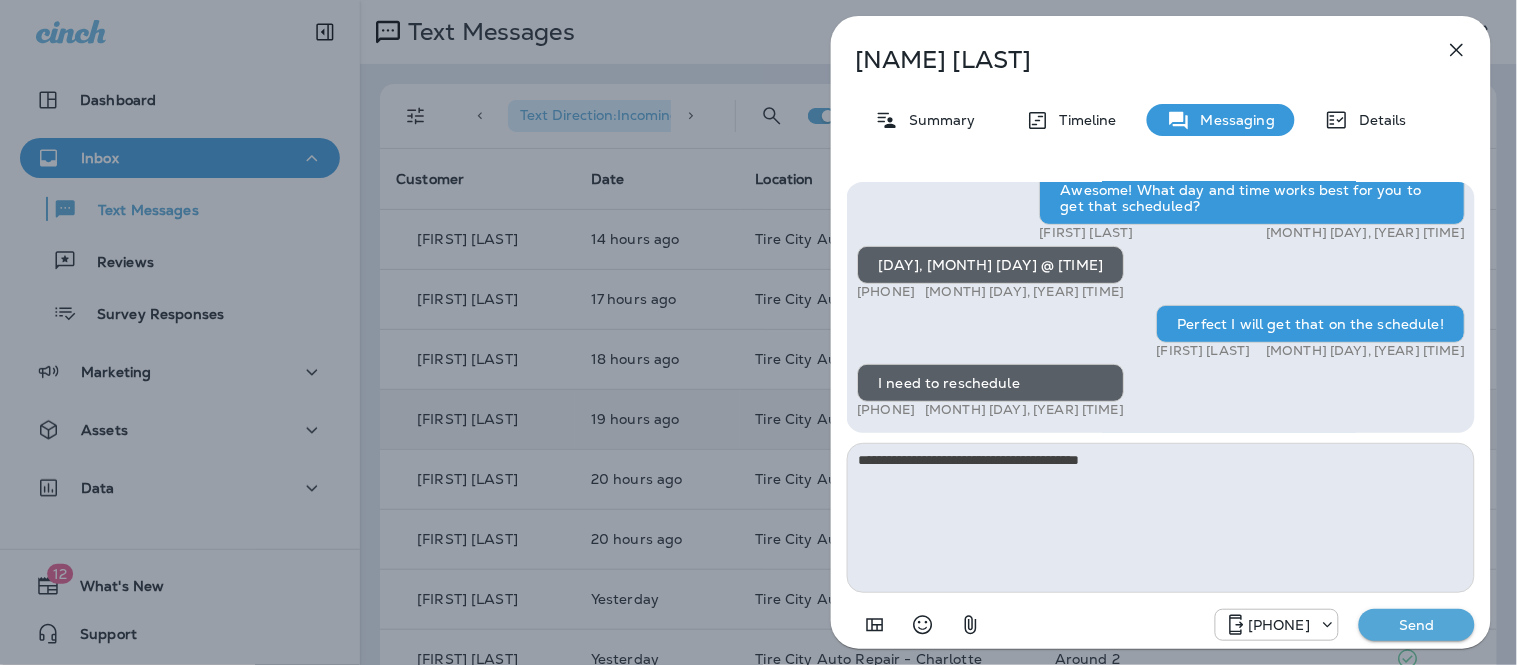 type on "**********" 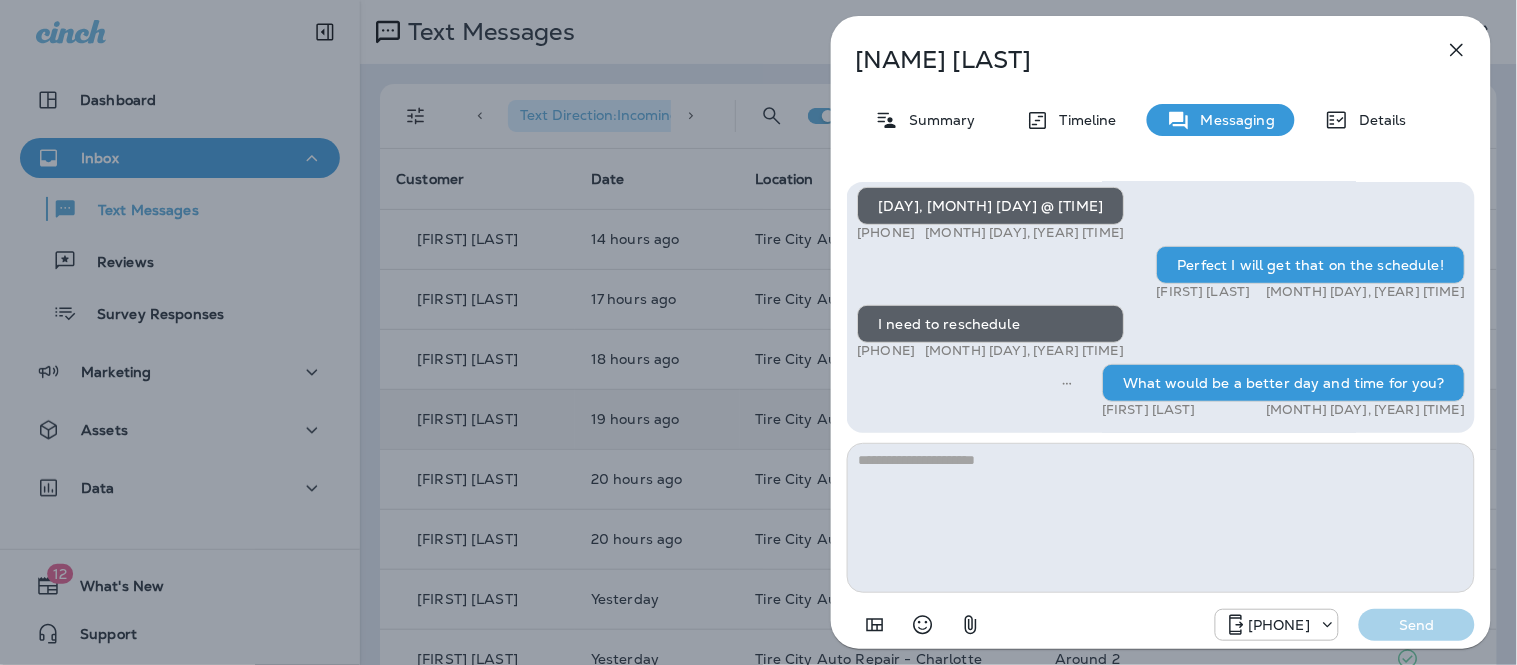 click 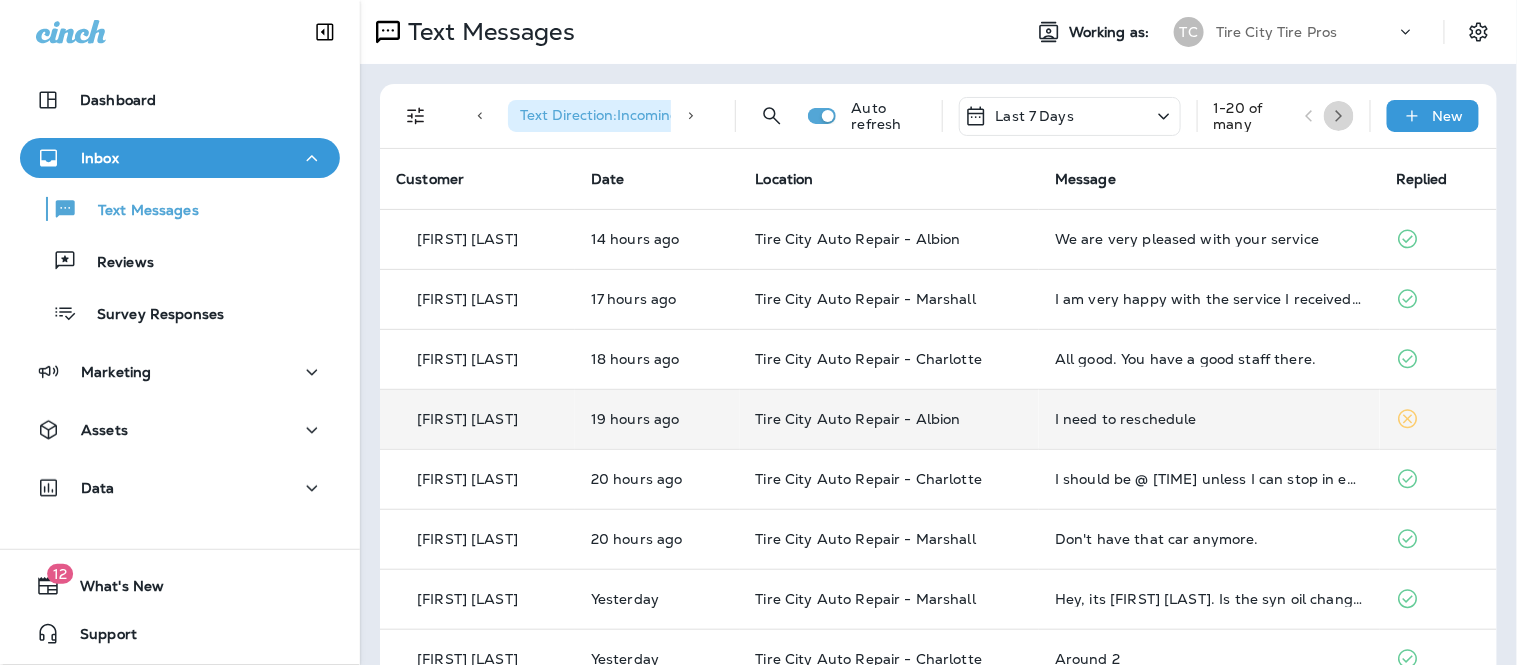 click at bounding box center [1339, 116] 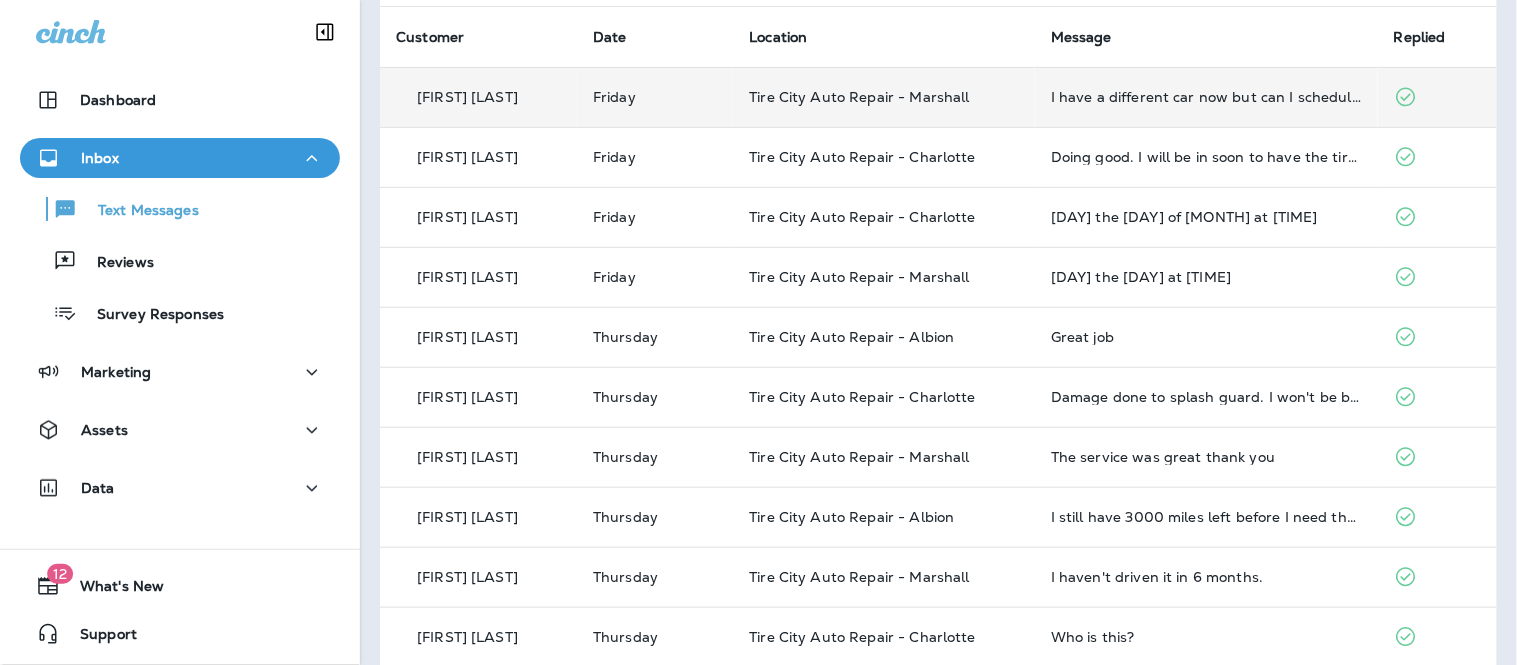 scroll, scrollTop: 0, scrollLeft: 0, axis: both 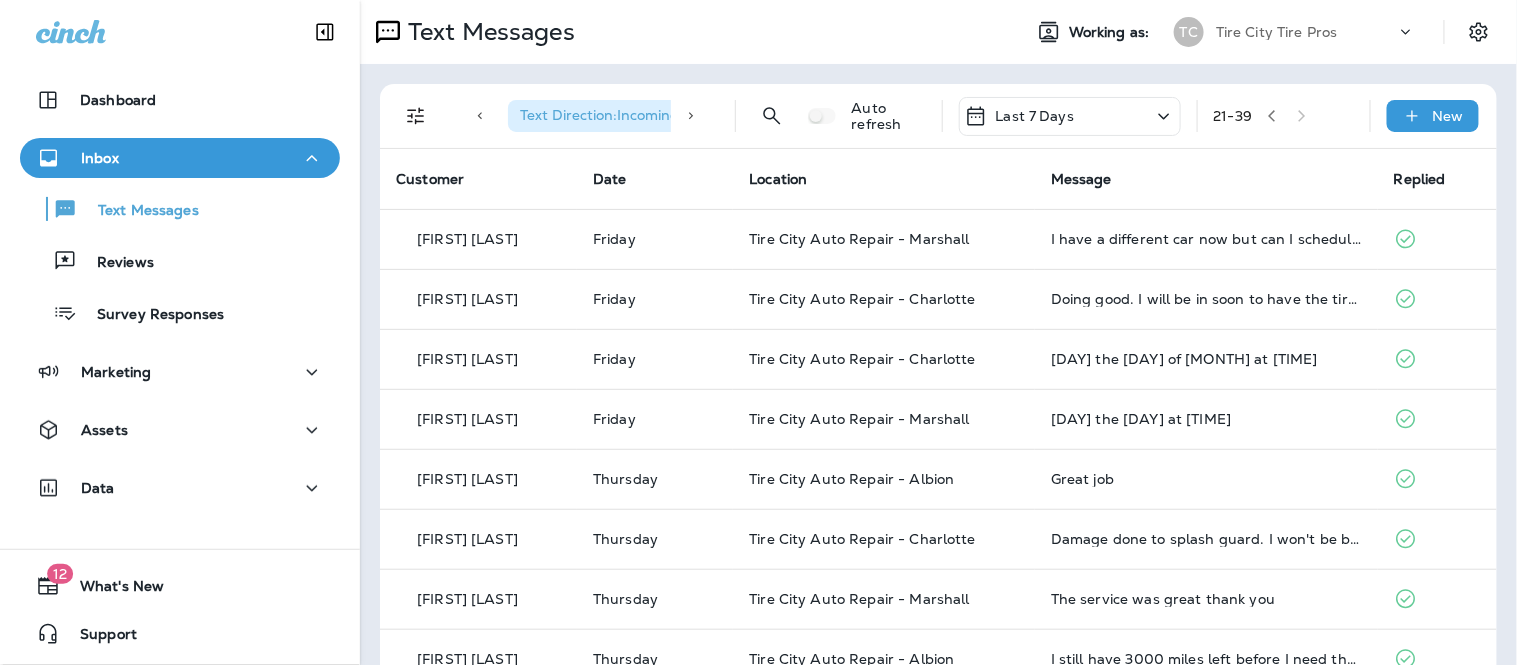 click on "21  -  39" at bounding box center [1284, 116] 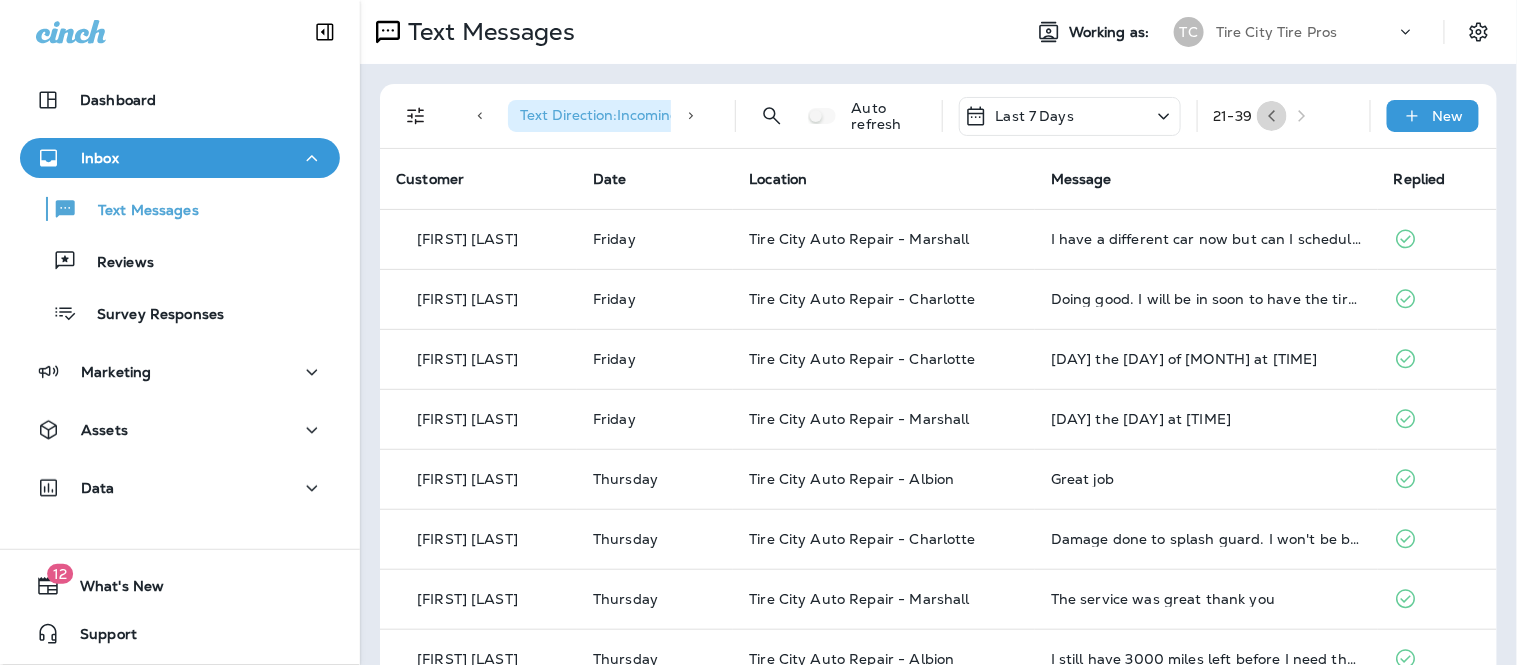 click at bounding box center (1272, 116) 